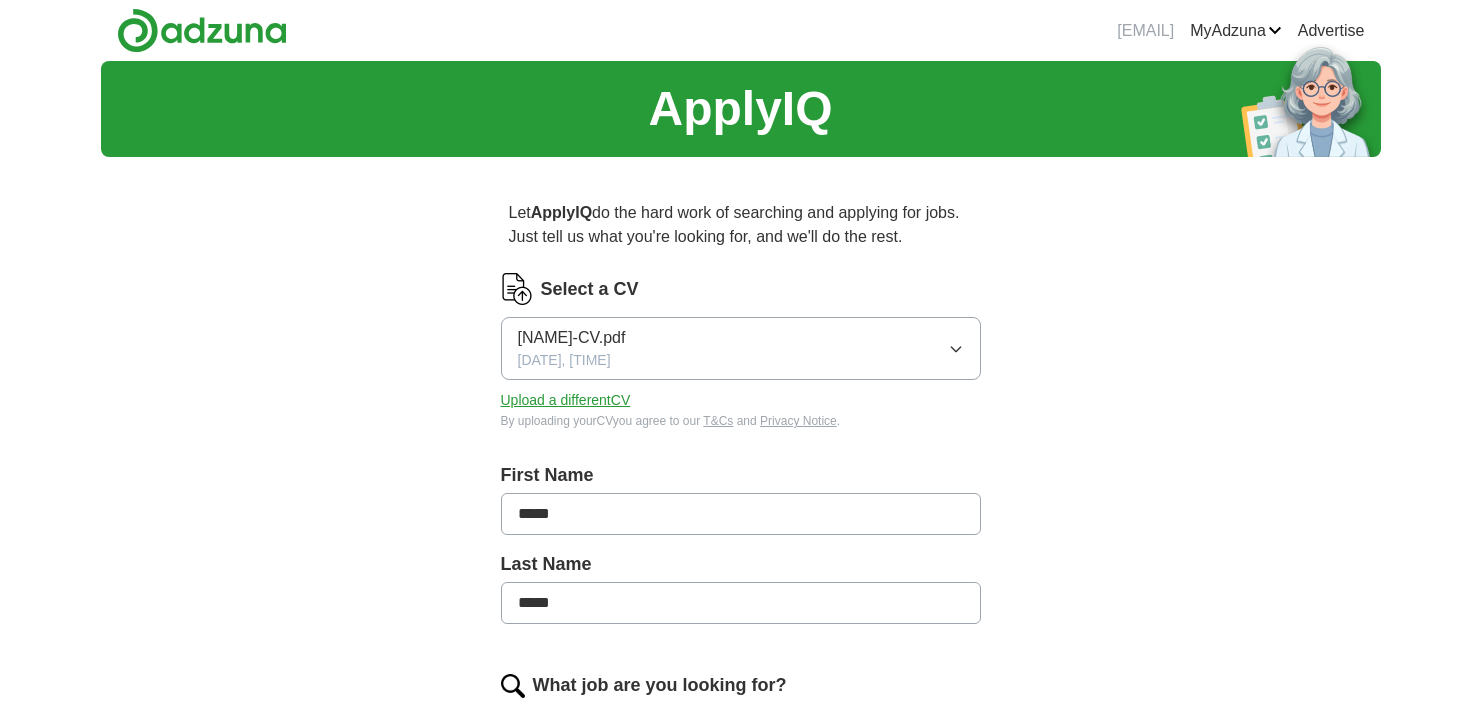 scroll, scrollTop: 0, scrollLeft: 0, axis: both 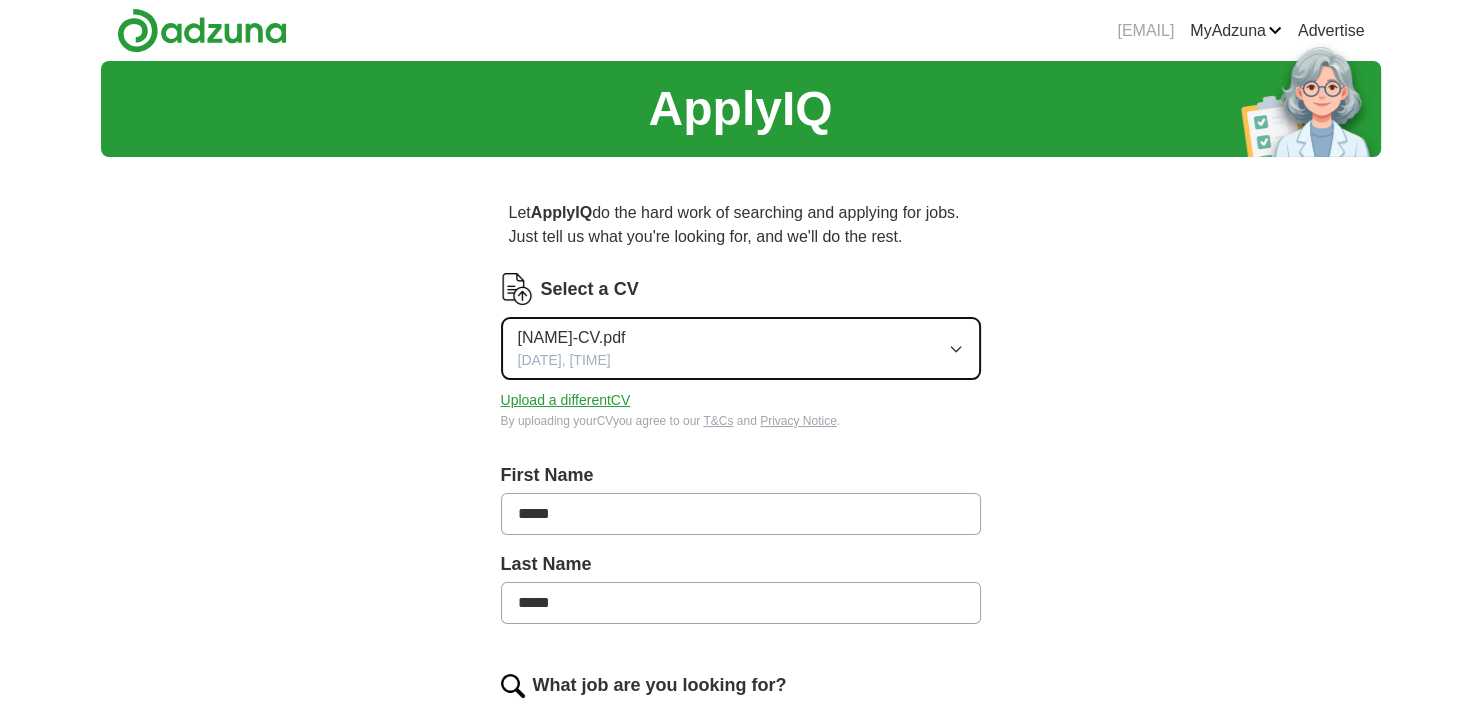 click on "[DATE], [TIME]" at bounding box center (564, 360) 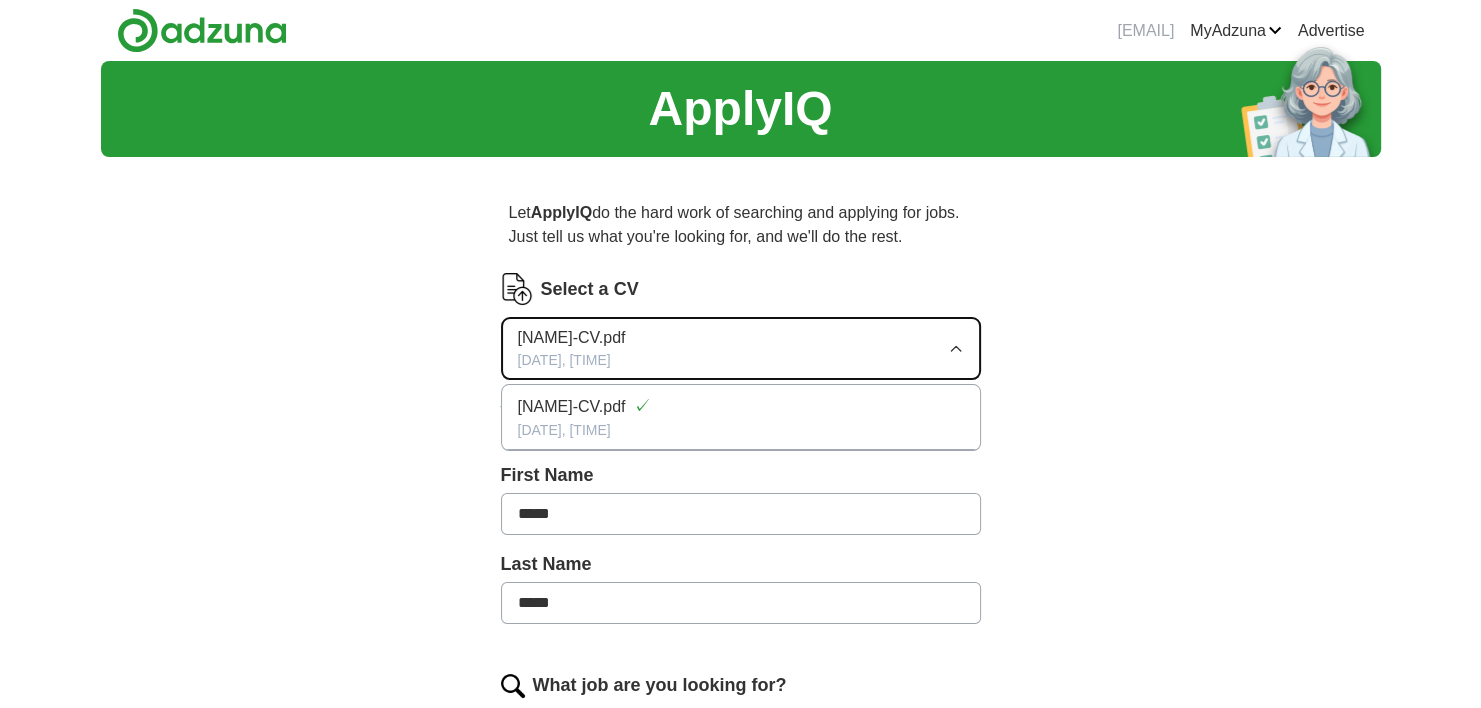 click on "[NAME]-CV.pdf" at bounding box center (572, 338) 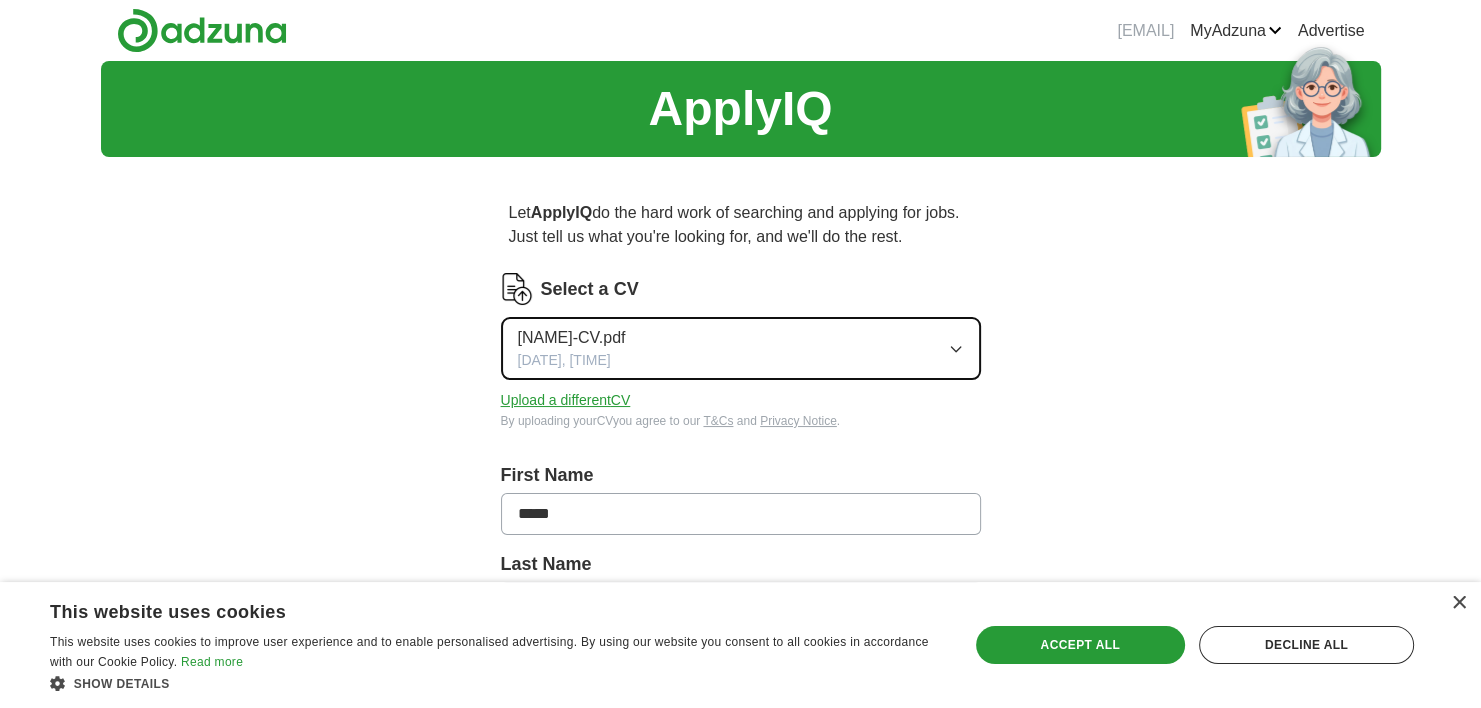 click on "[NAME]-CV.pdf" at bounding box center (572, 338) 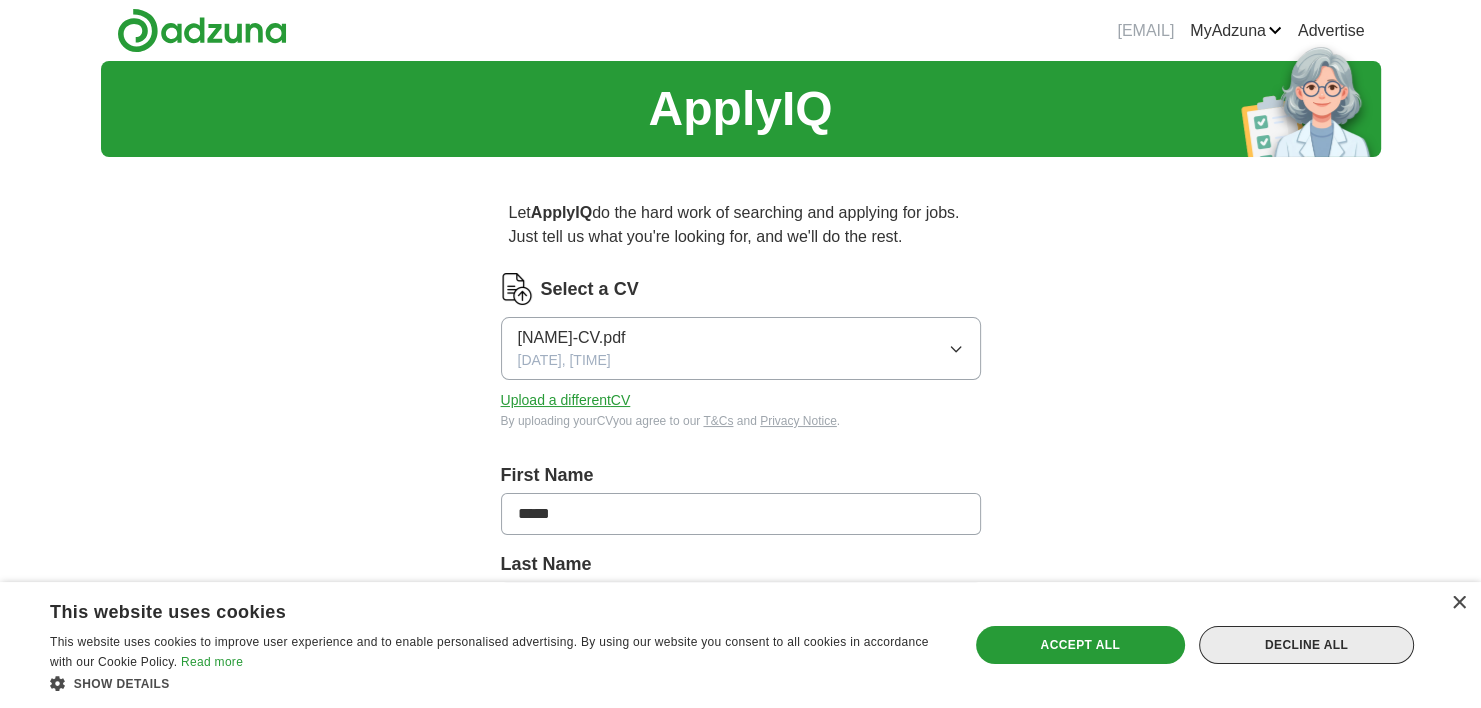 click on "Decline all" at bounding box center (1306, 645) 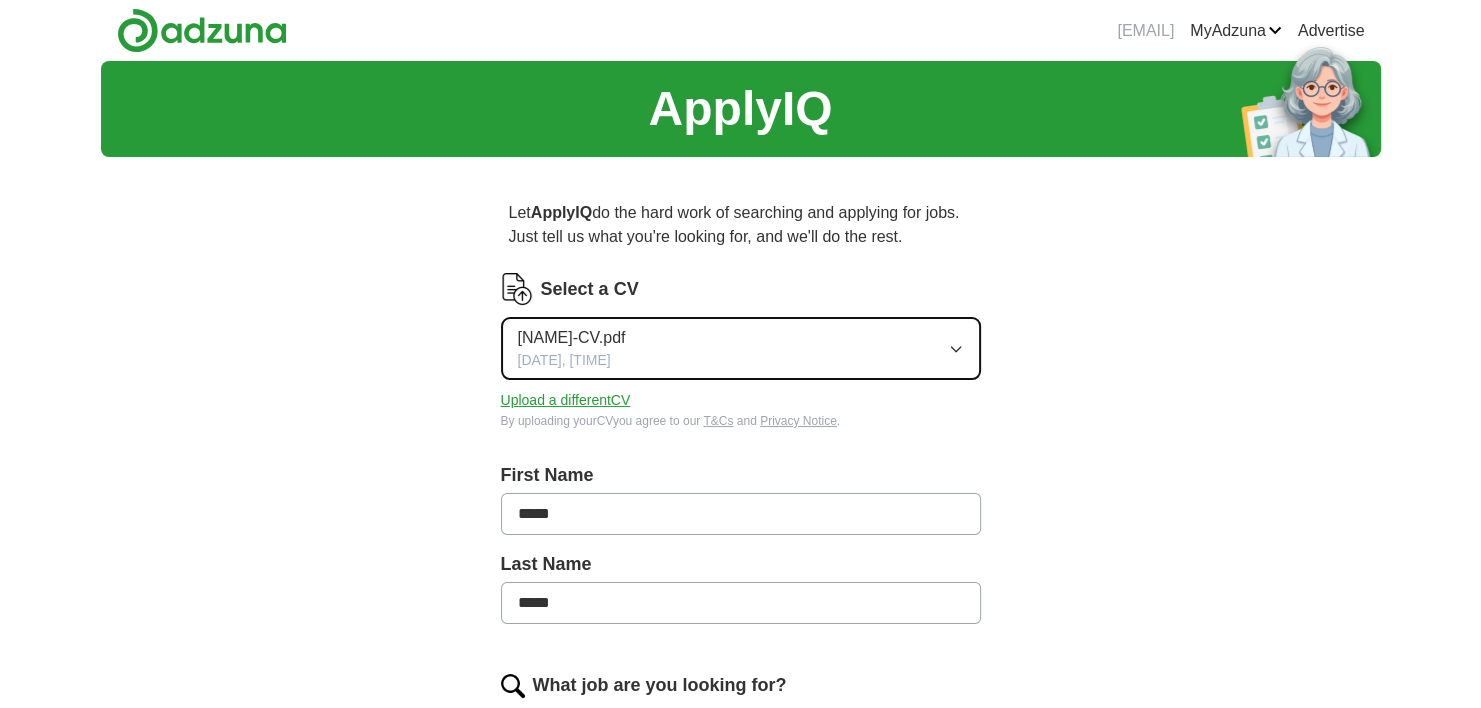 click on "[DATE], [TIME]" at bounding box center (564, 360) 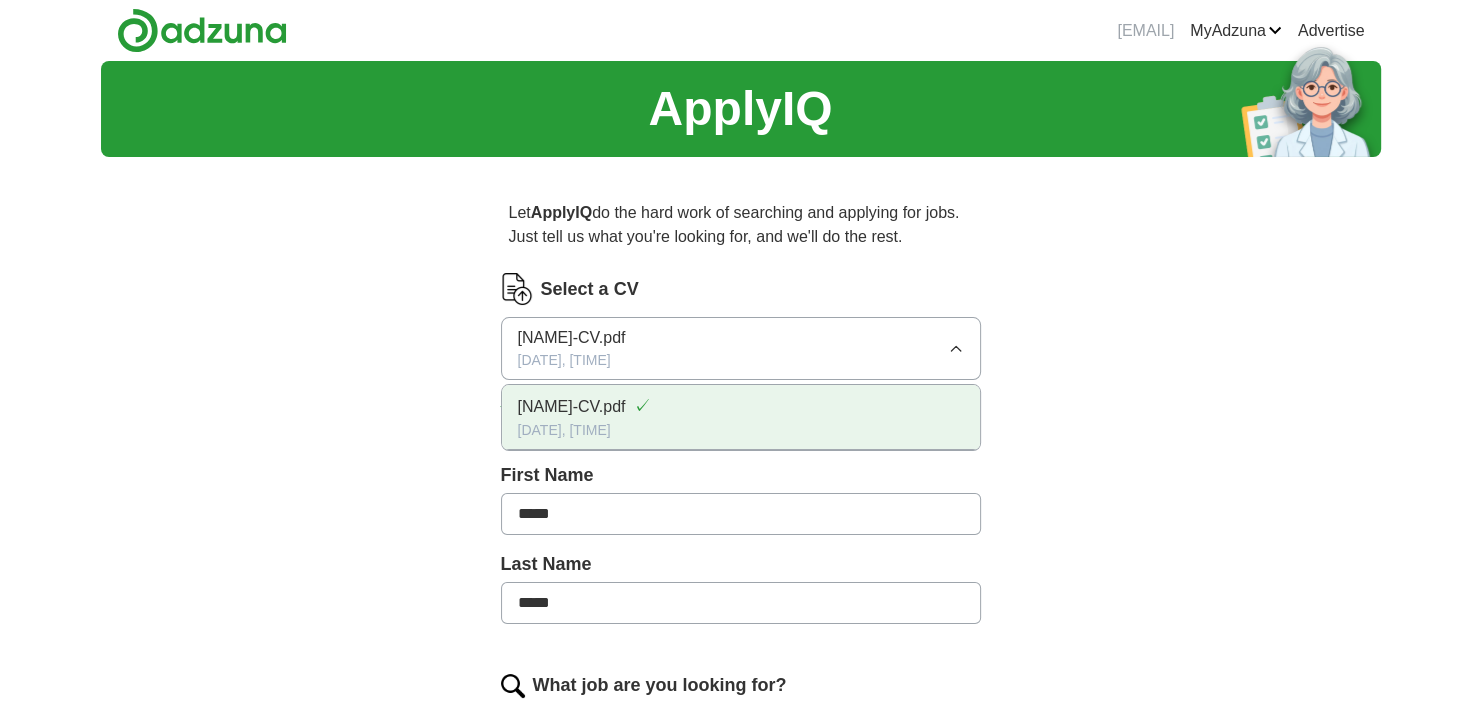 click on "[DATE], [TIME]" at bounding box center (741, 430) 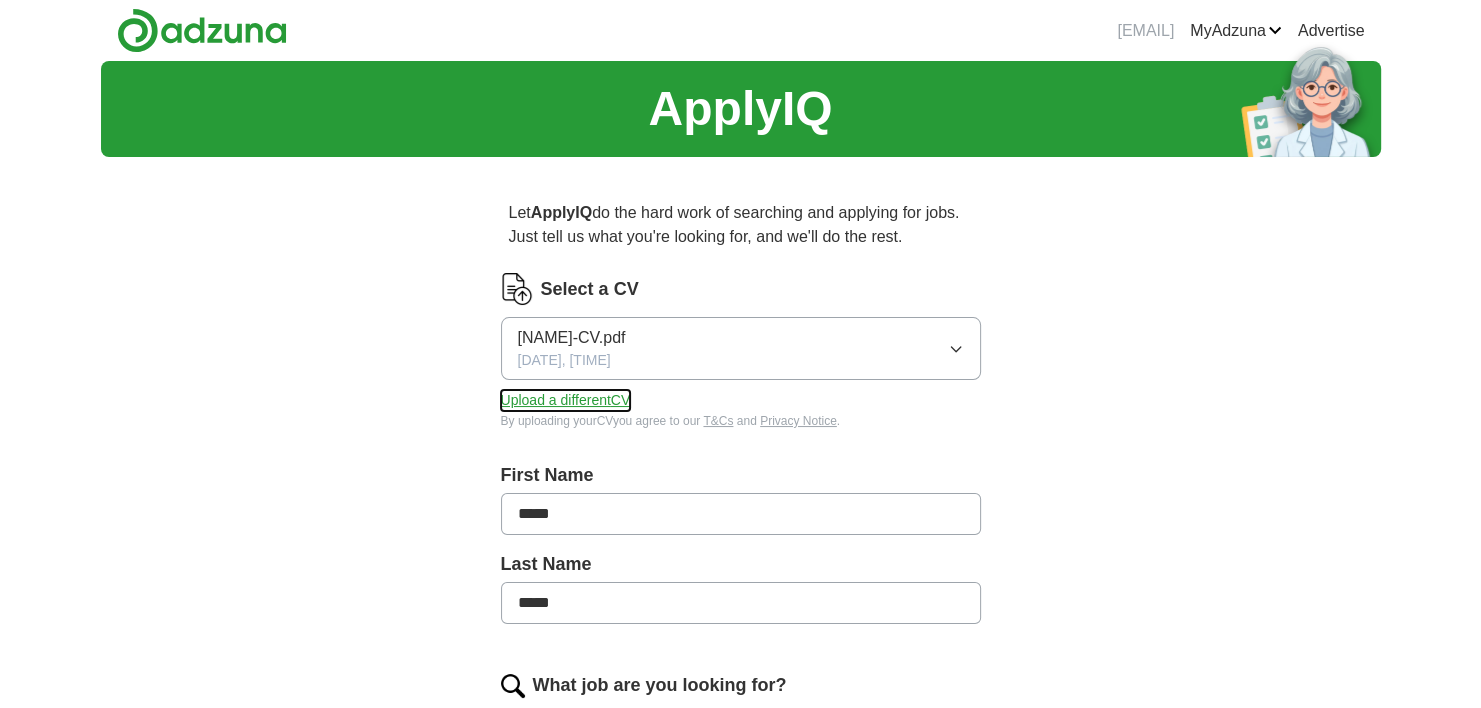 click on "Upload a different  CV" at bounding box center [566, 400] 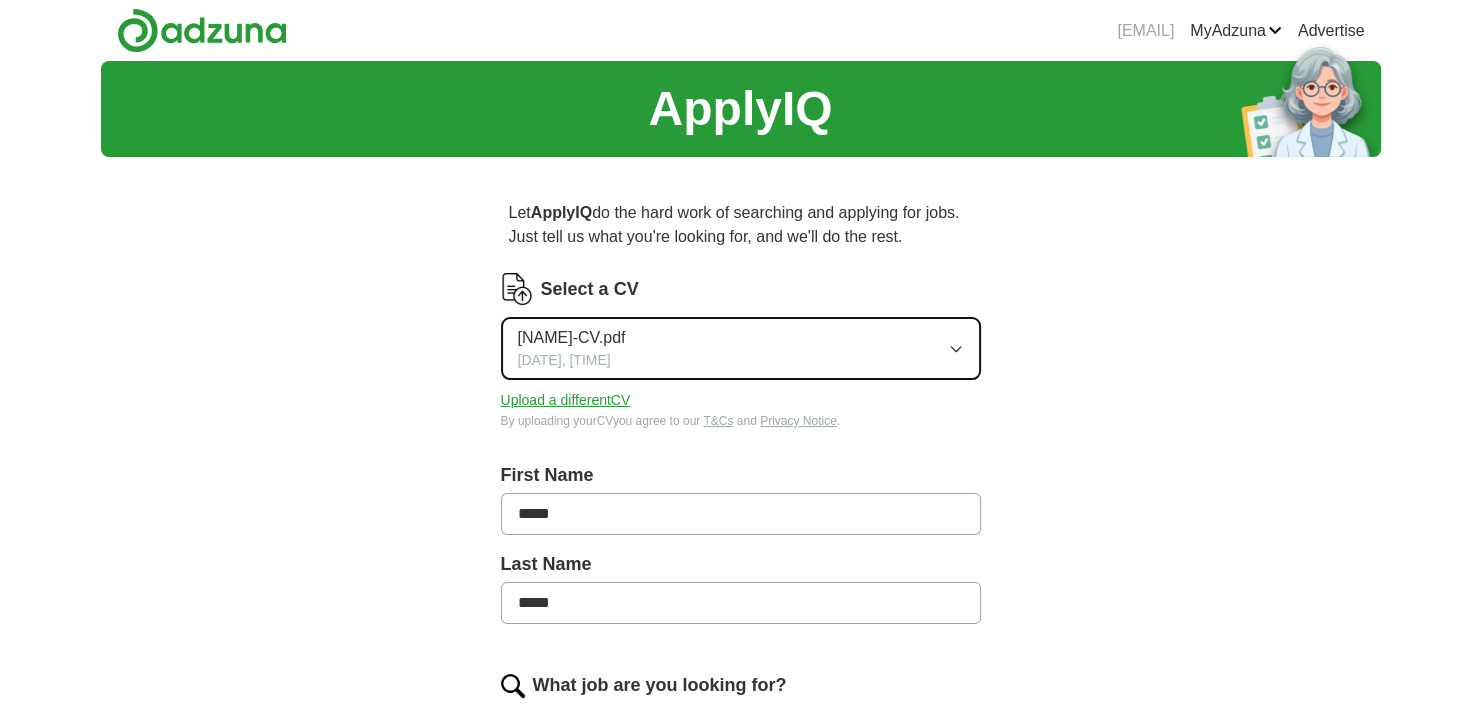click 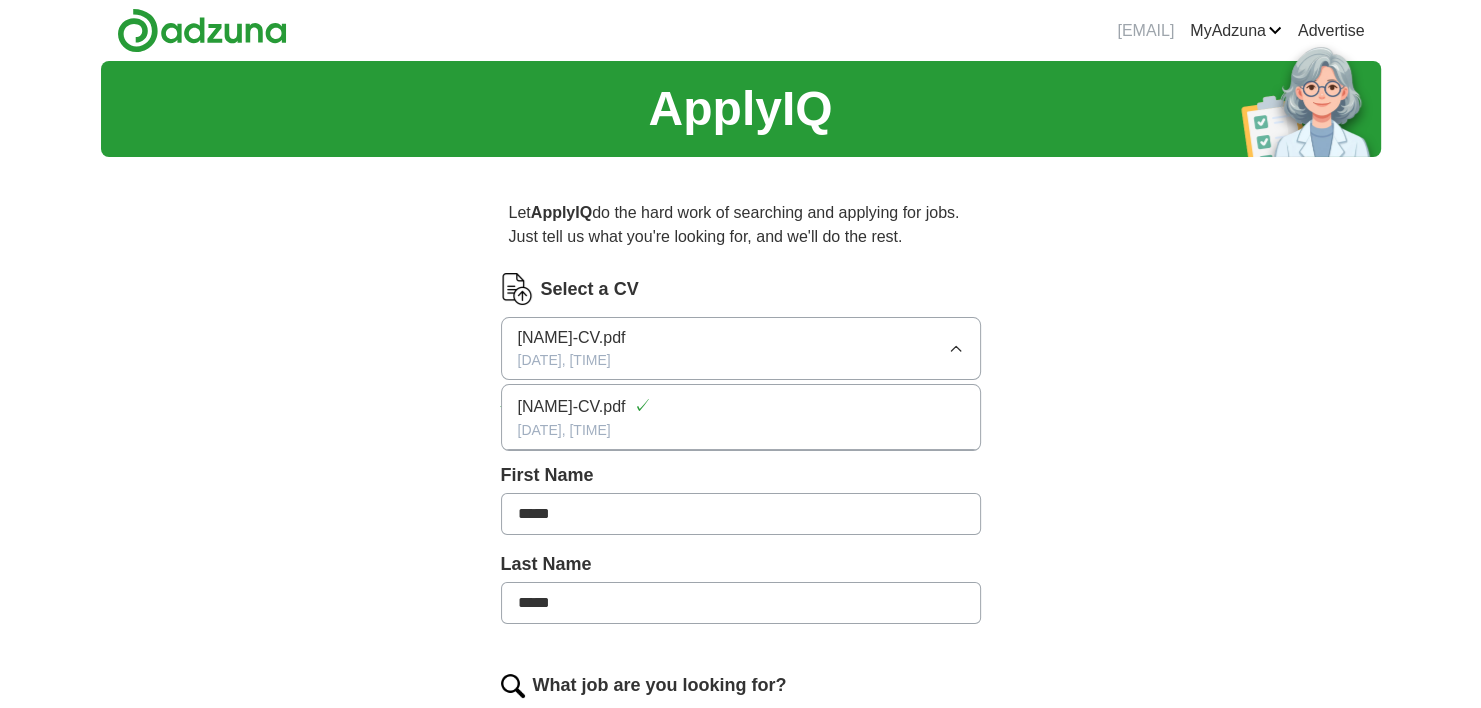 click on "Let  ApplyIQ  do the hard work of searching and applying for jobs. Just tell us what you're looking for, and we'll do the rest. Select a CV [NAME]-CV.pdf [DATE], [TIME] [NAME]-CV.pdf ✓ [DATE], [TIME] Upload a different  CV By uploading your  CV  you agree to our   T&Cs   and   Privacy Notice . First Name [FIRST] Last Name [LAST] What job are you looking for? Enter or select a minimum of 3 job titles (4-8 recommended) Social Media Manager + Digital Marketing Coordinator + SEO Specialist + Marketing Campaign Analyst + Content Marketing Specialist + Marketing Assistant + Social Media Executive + Digital Marketing Executive + Digital Content Creator + Select all Where do you want to work? 25 mile radius What's your minimum salary? At least  £ -   per year £ 20 k £ 100 k+ Start applying for jobs By registering, you consent to us applying to suitable jobs for you" at bounding box center (741, 943) 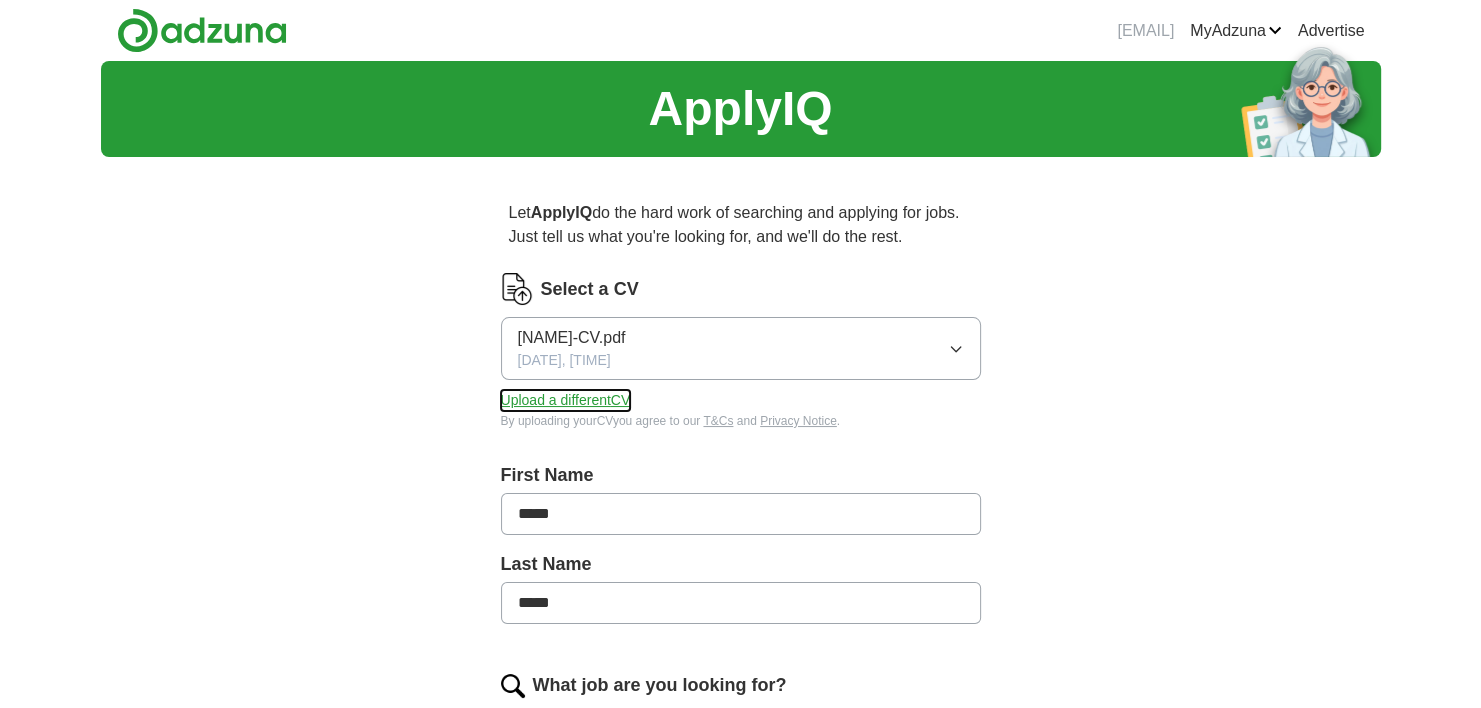 click on "Upload a different  CV" at bounding box center (566, 400) 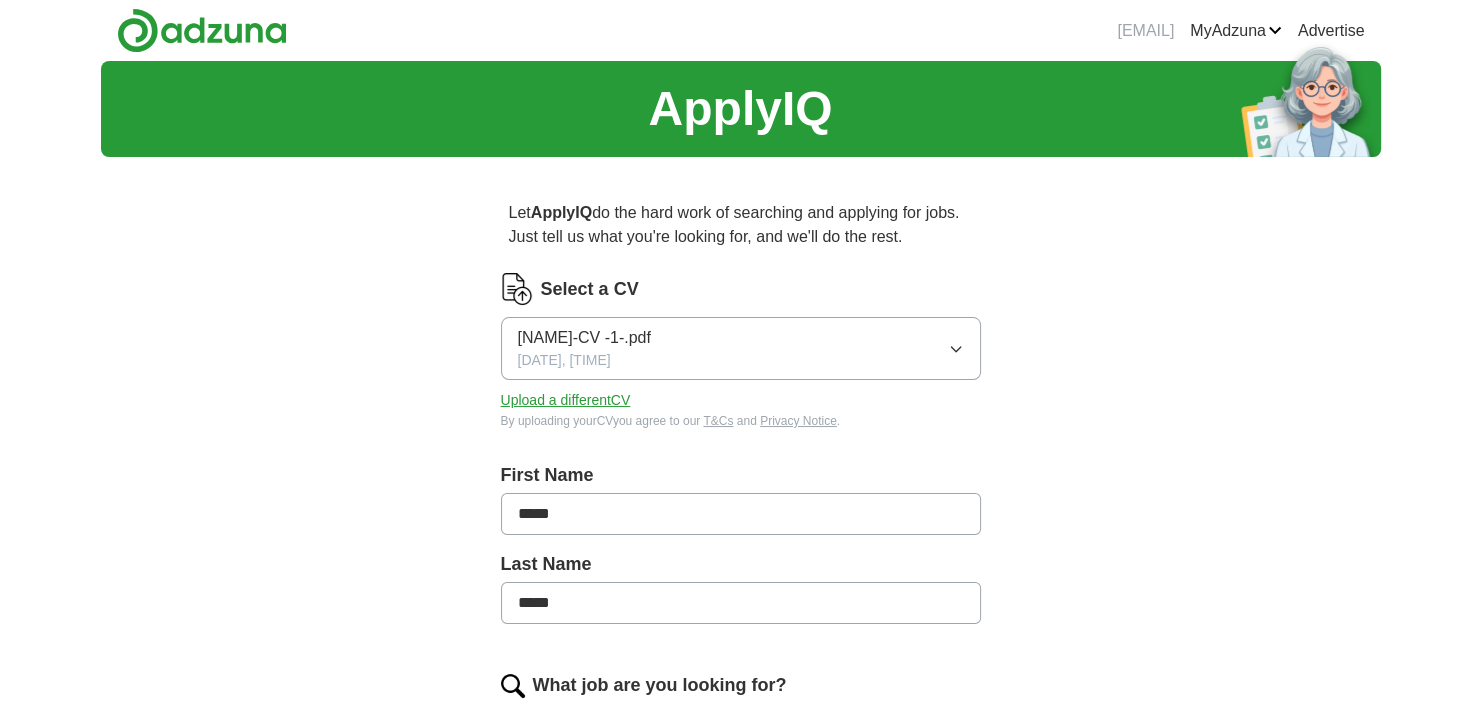 click on "Let  ApplyIQ  do the hard work of searching and applying for jobs. Just tell us what you're looking for, and we'll do the rest. Select a CV [NAME]-CV -1-.pdf [DATE], [TIME] Upload a different  CV By uploading your  CV  you agree to our   T&Cs   and   Privacy Notice . First Name [FIRST] Last Name [LAST] What job are you looking for? Enter or select a minimum of 3 job titles (4-8 recommended) Community Engagement Officer + Digital Marketing Executive + Marketing Campaign Analyst + Marketing Assistant + Social Media Manager + SEO Specialist + Digital Content Creator + Content Marketing Specialist + Social Media Strategist + Digital Marketing Coordinator + Select all Where do you want to work? 25 mile radius What's your minimum salary? At least  £ -   per year £ 20 k £ 100 k+ Start applying for jobs By registering, you consent to us applying to suitable jobs for you" at bounding box center [741, 968] 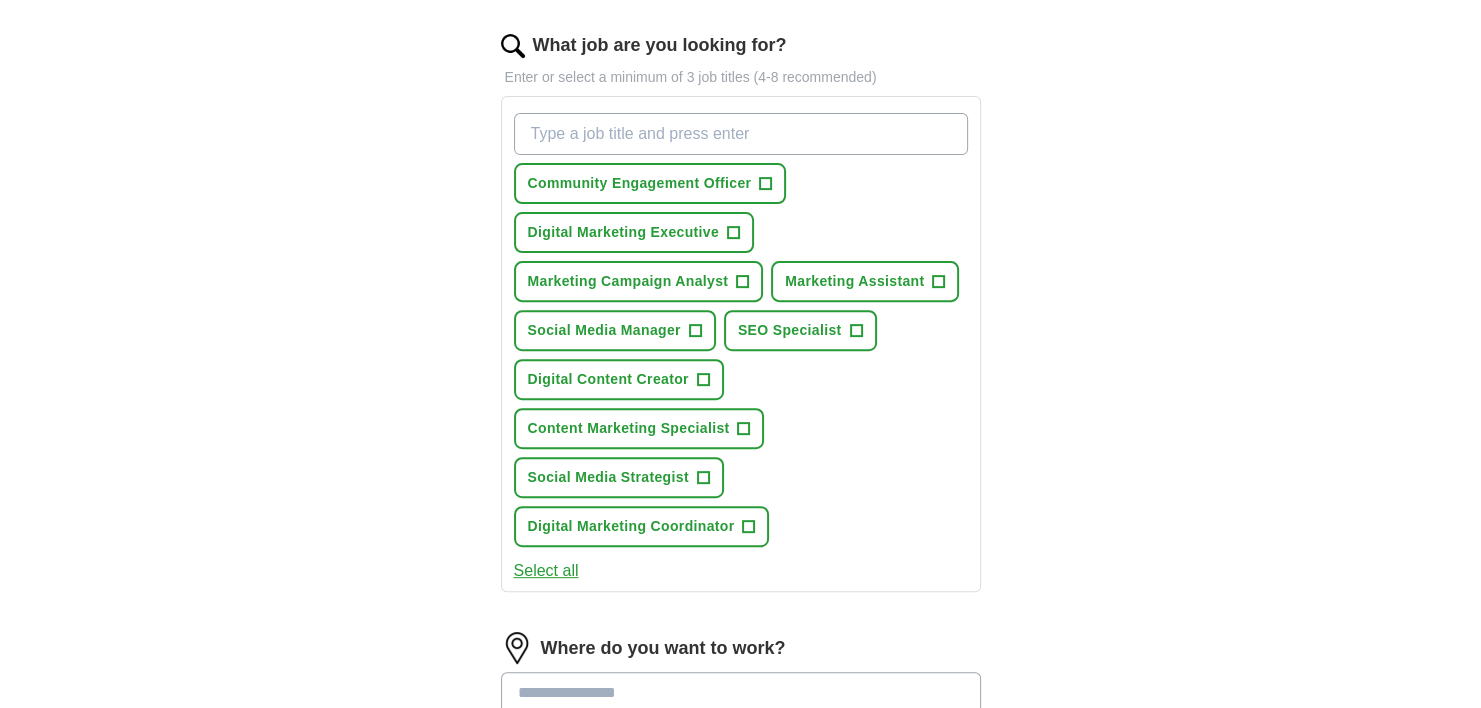 scroll, scrollTop: 680, scrollLeft: 0, axis: vertical 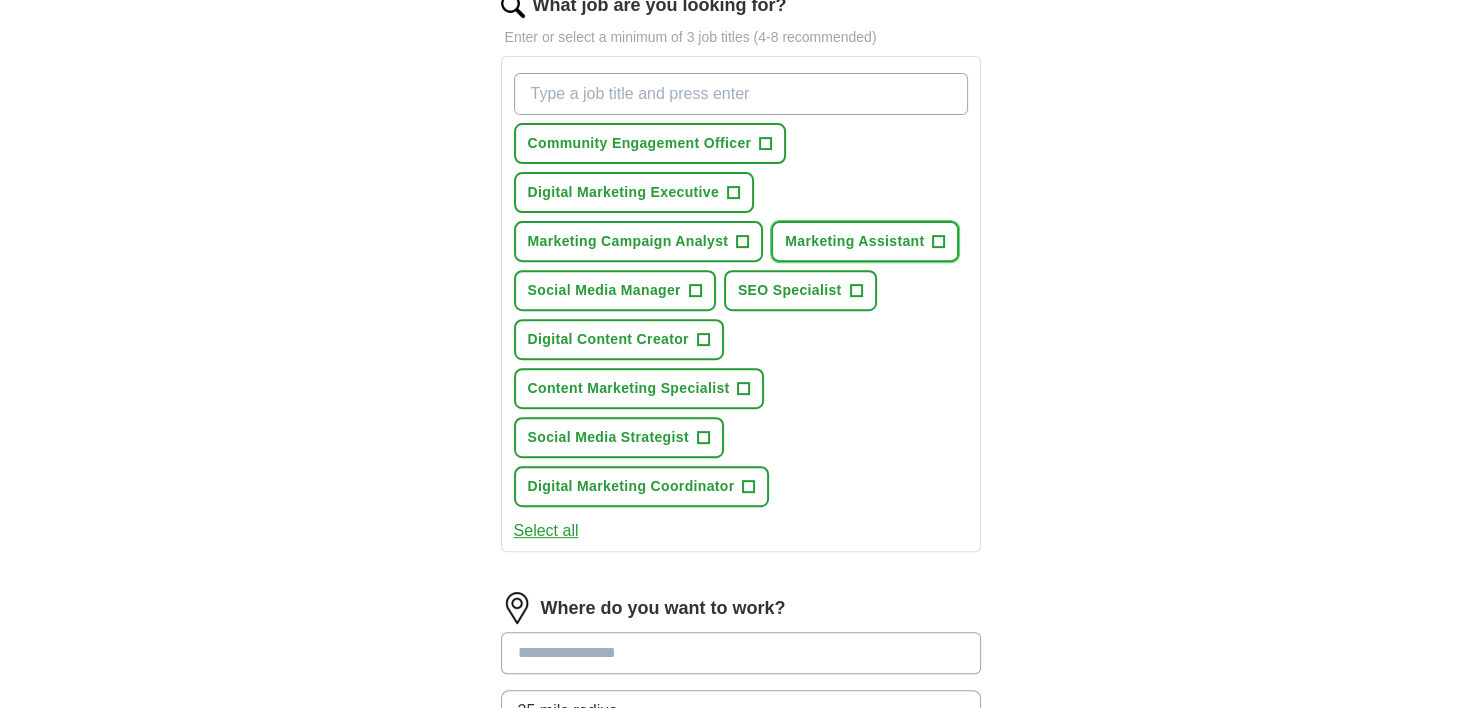 click on "+" at bounding box center (939, 242) 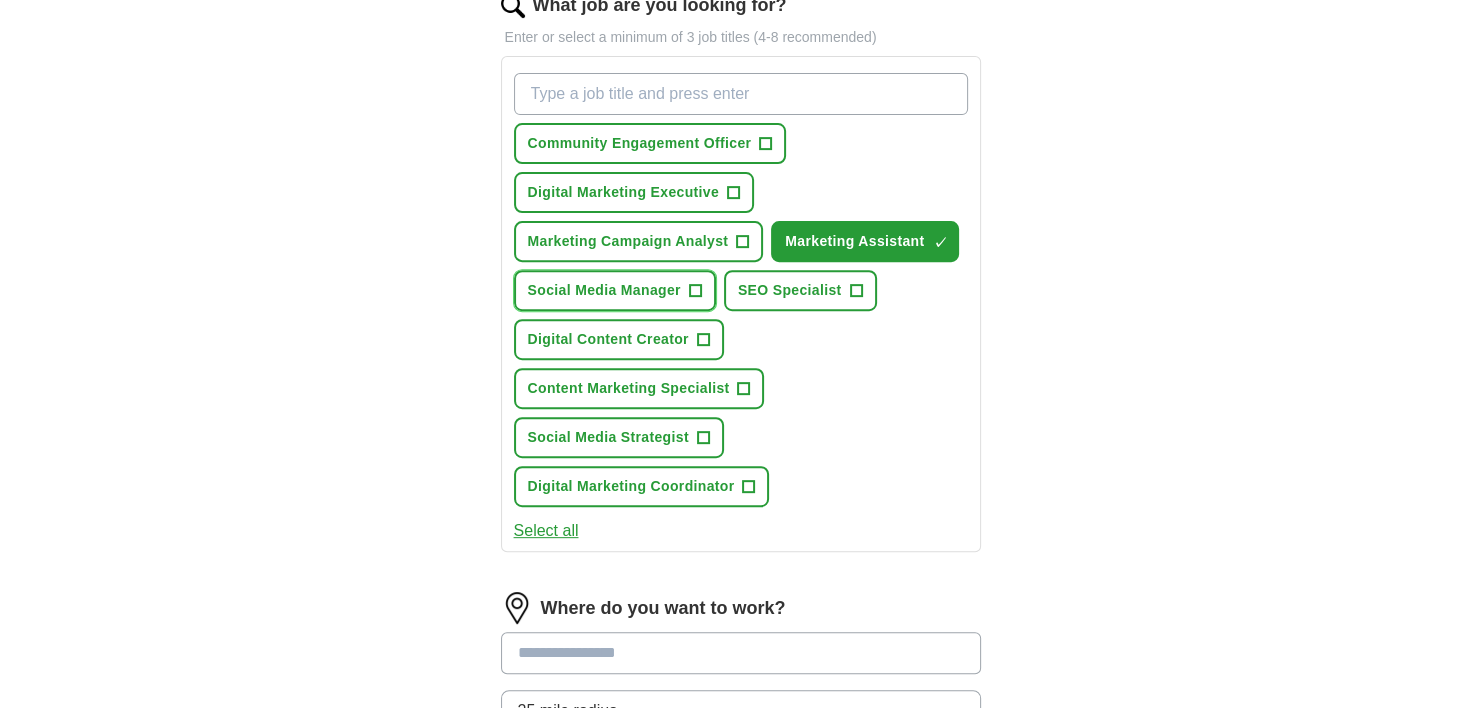 click on "+" at bounding box center [695, 290] 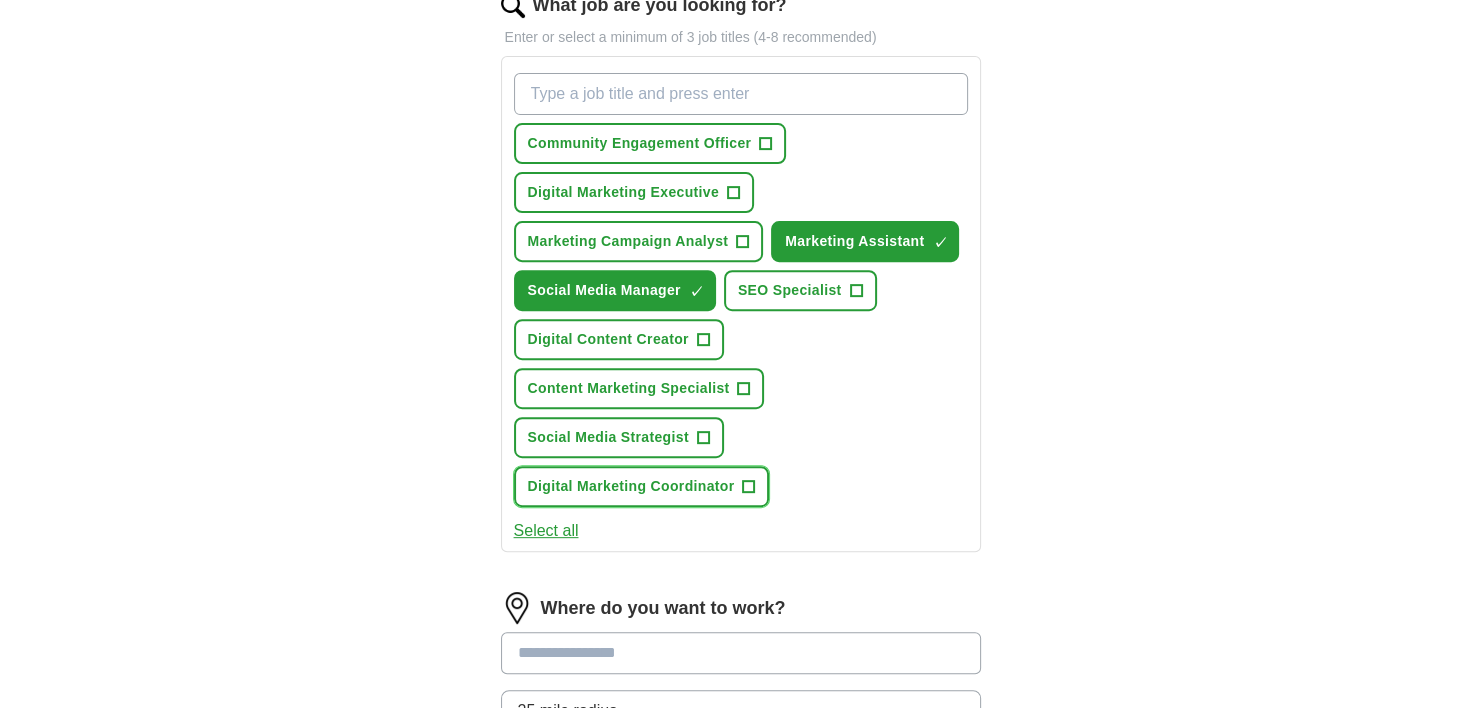 click on "+" at bounding box center [749, 487] 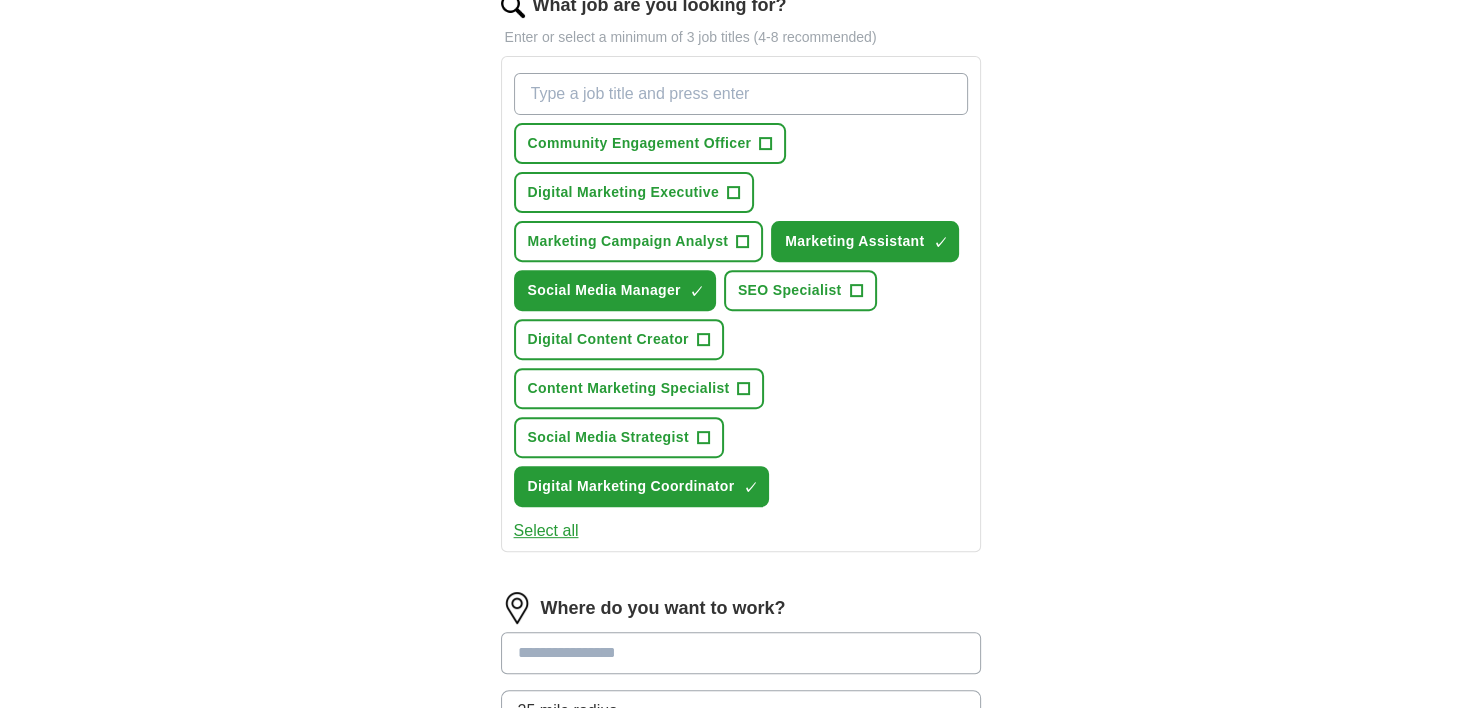 click on "What job are you looking for?" at bounding box center (741, 94) 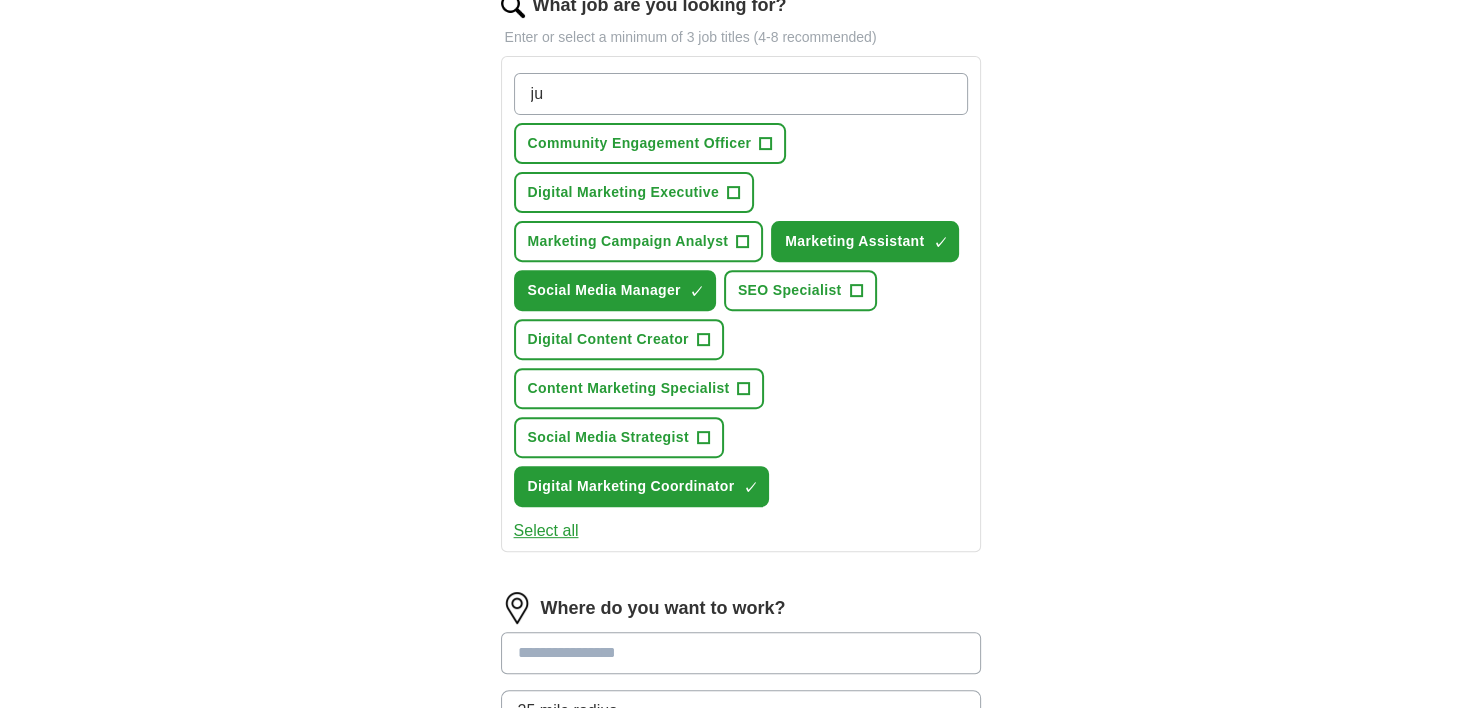 type on "j" 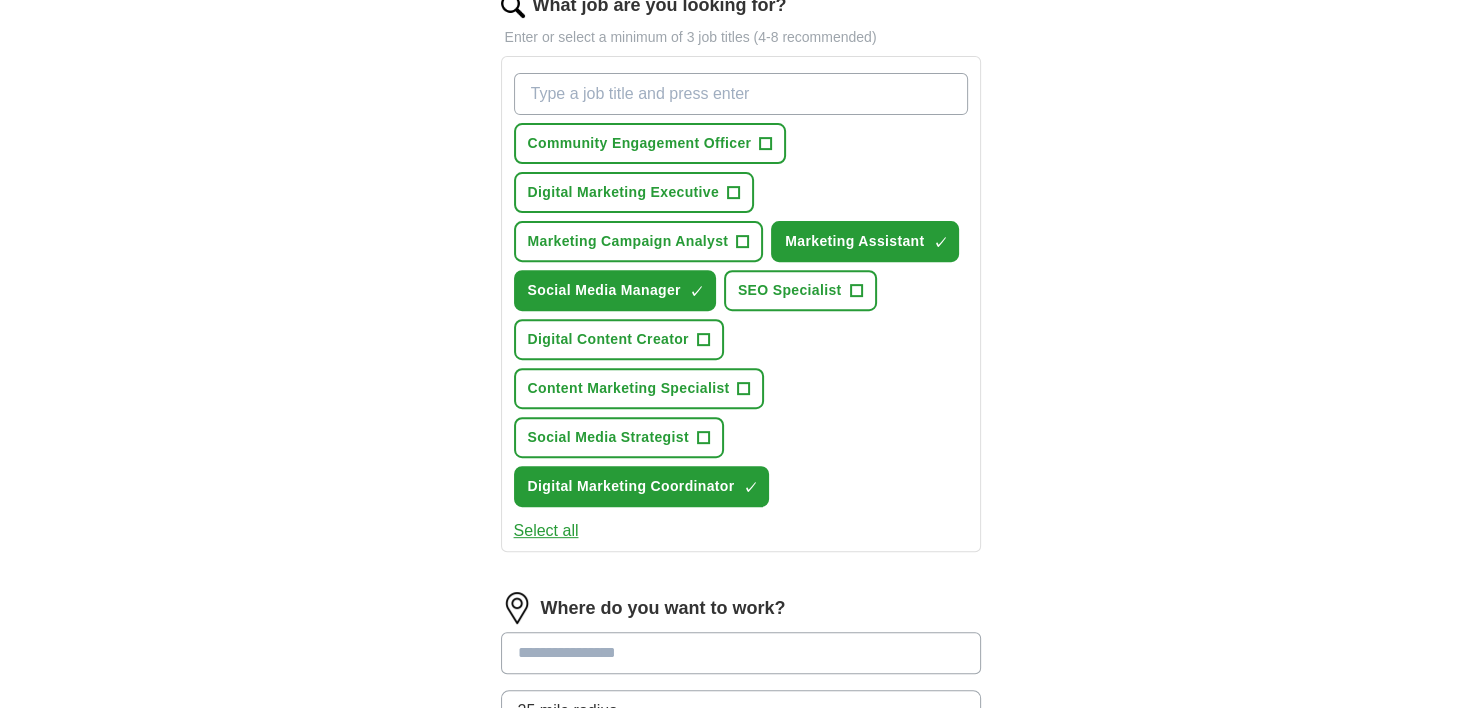 type on "f" 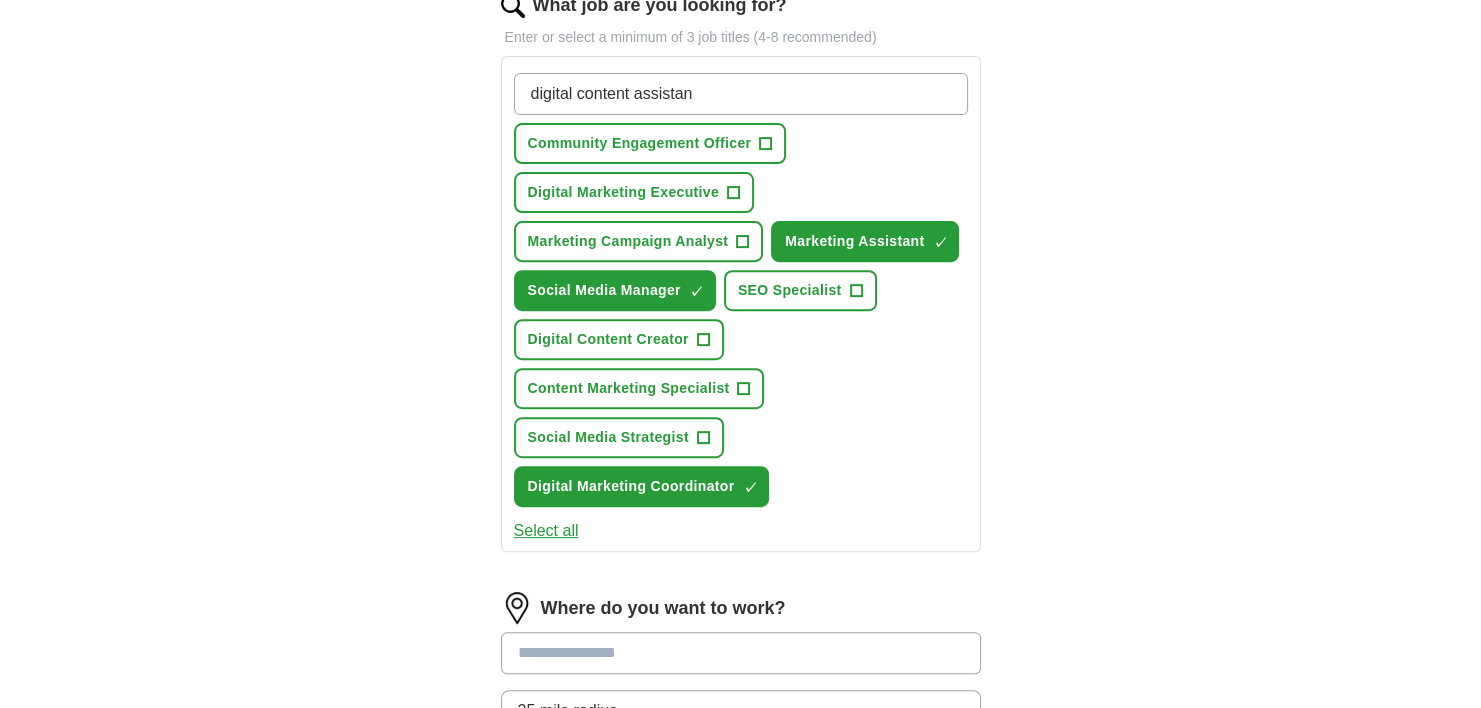 type on "digital content assistant" 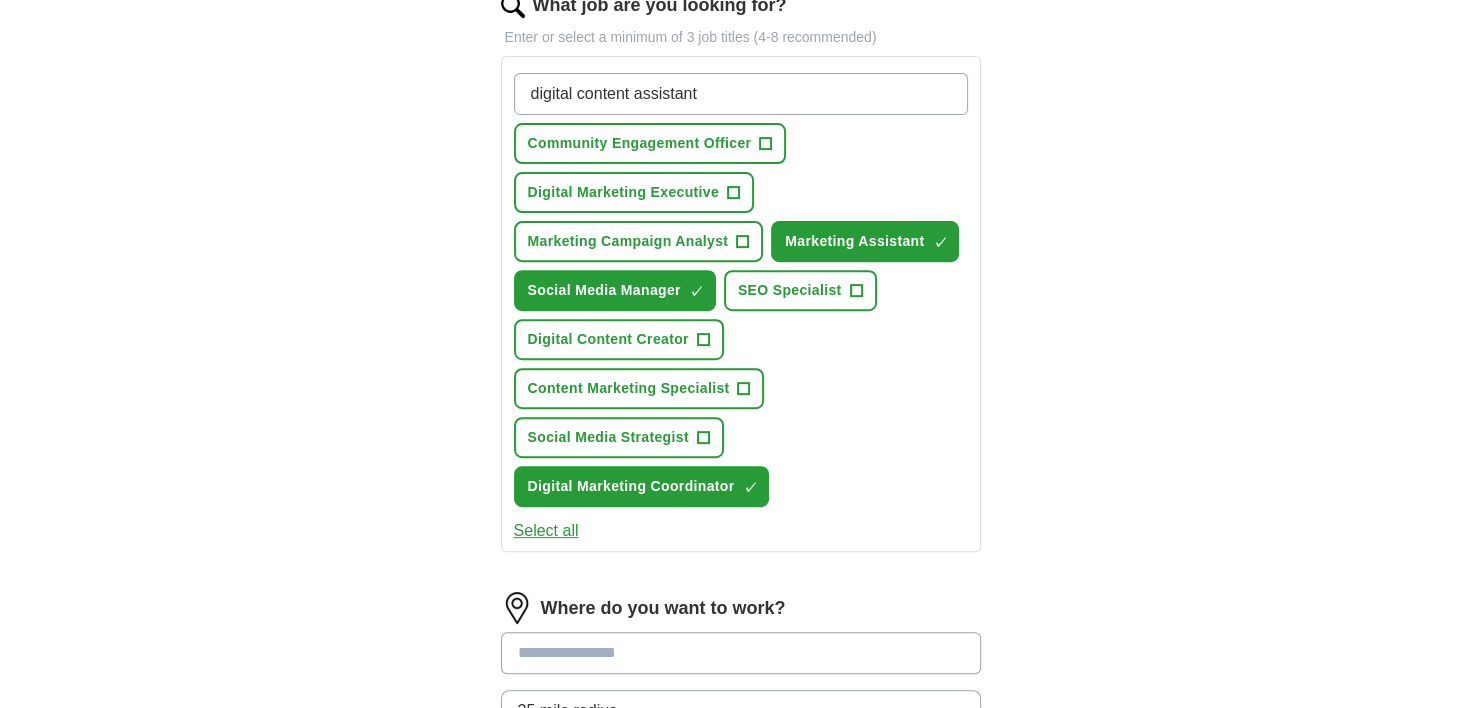type 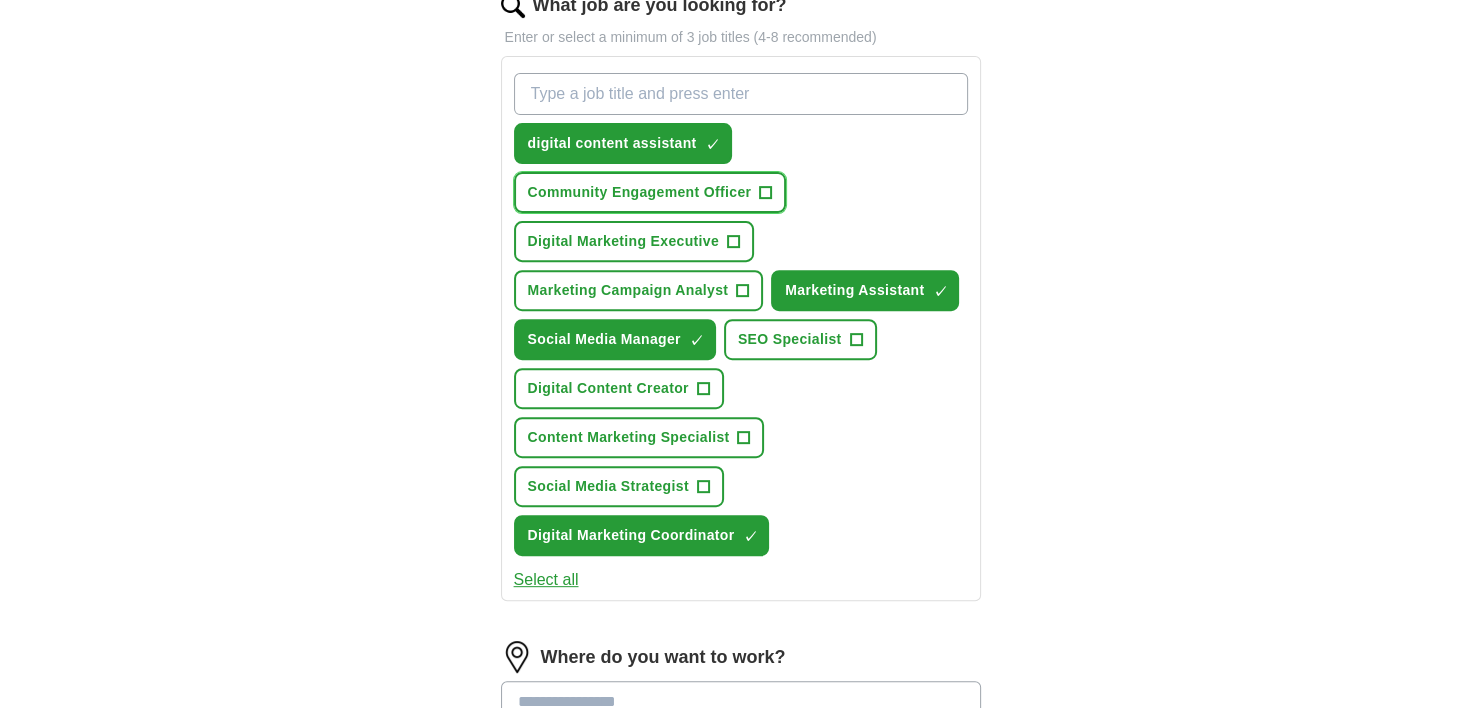 click on "+" at bounding box center [766, 193] 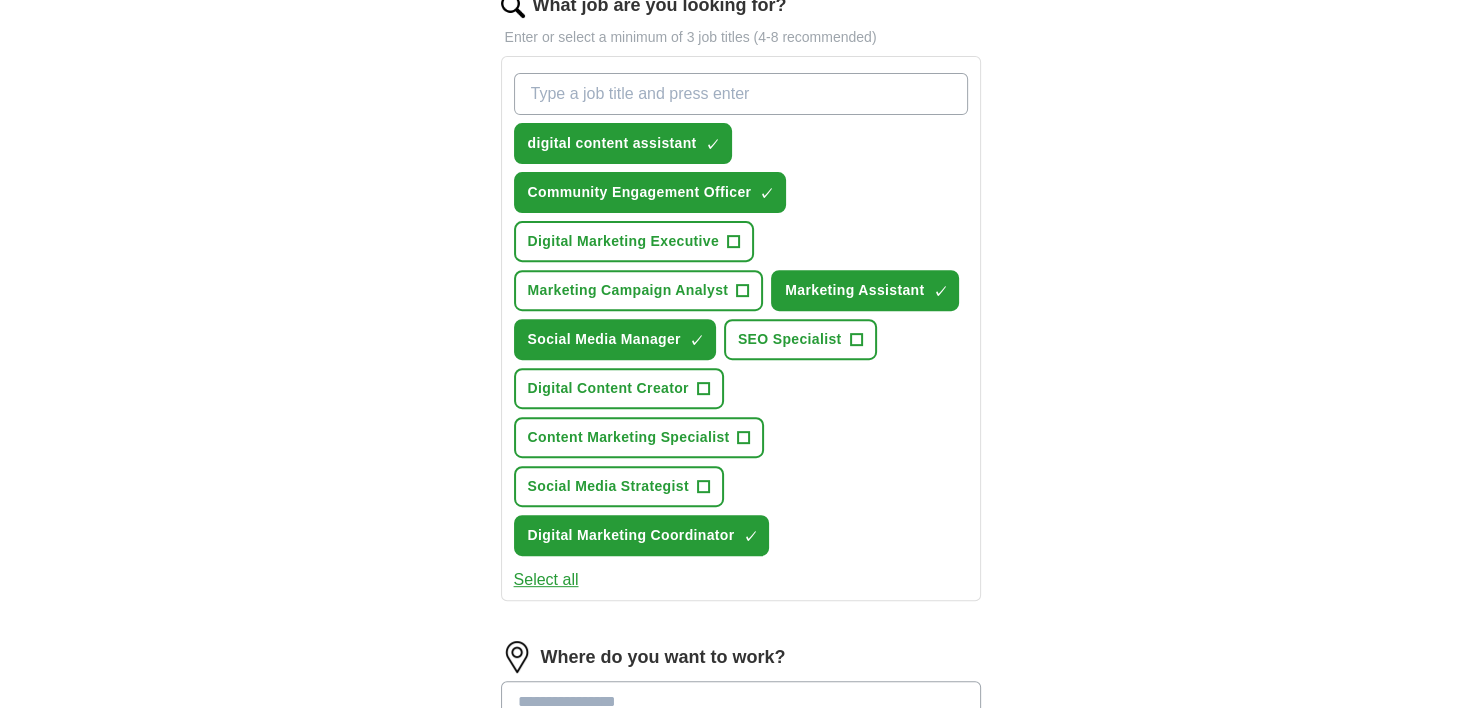 click on "Select all" at bounding box center [546, 580] 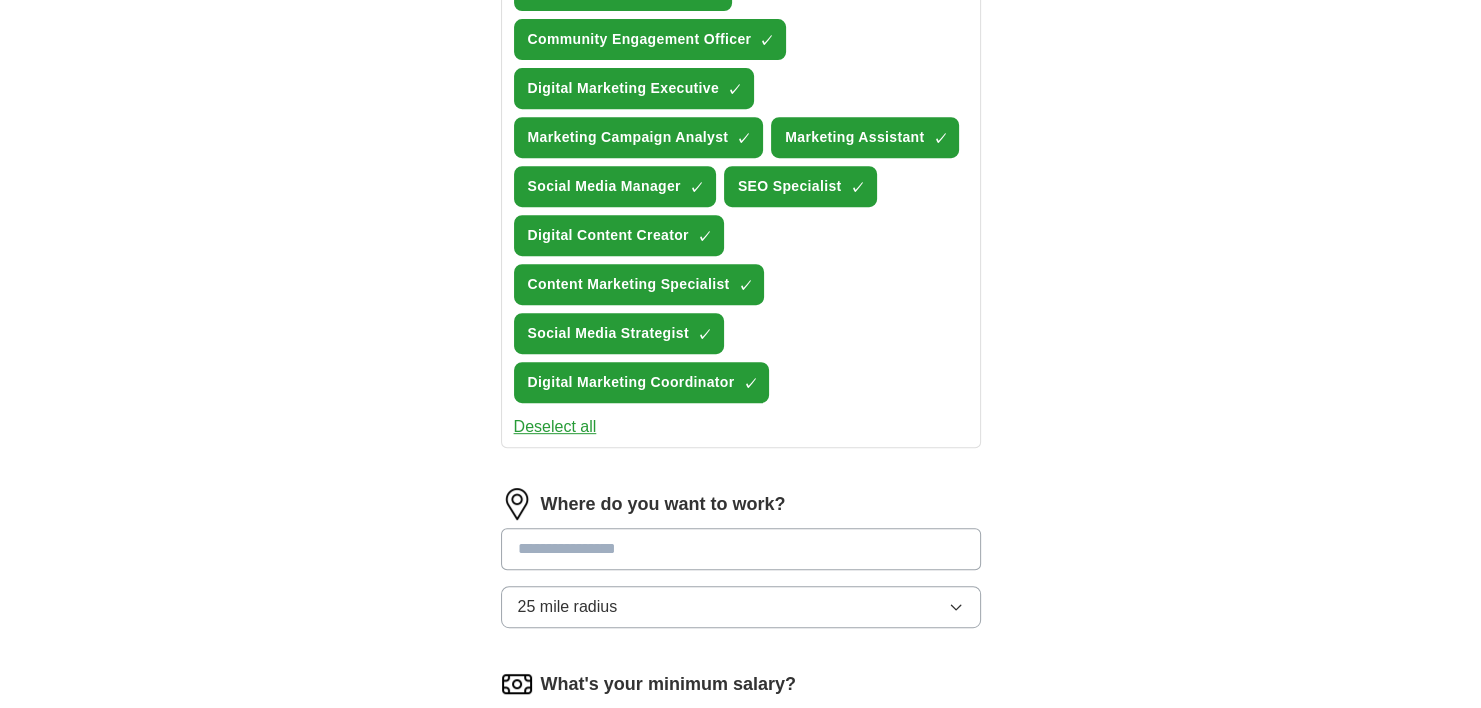 scroll, scrollTop: 1008, scrollLeft: 0, axis: vertical 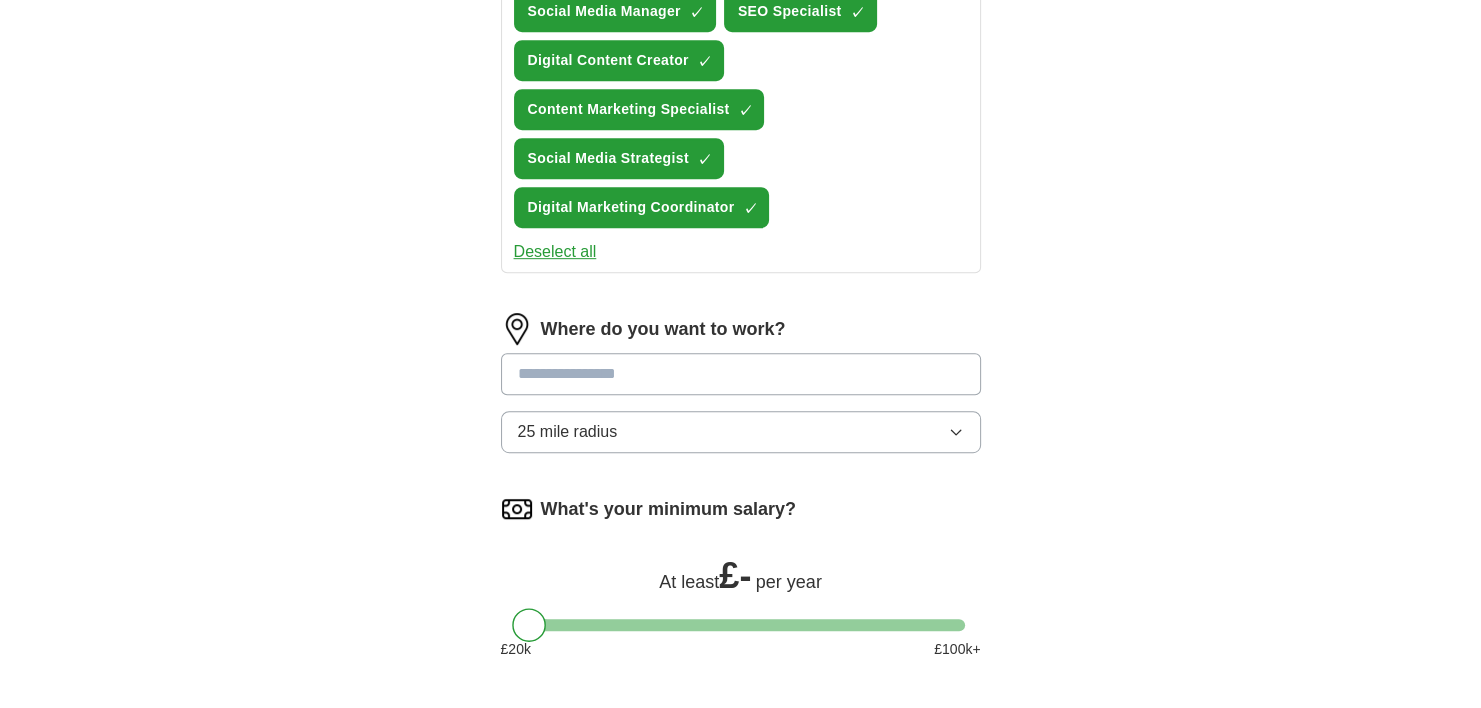 click at bounding box center (741, 374) 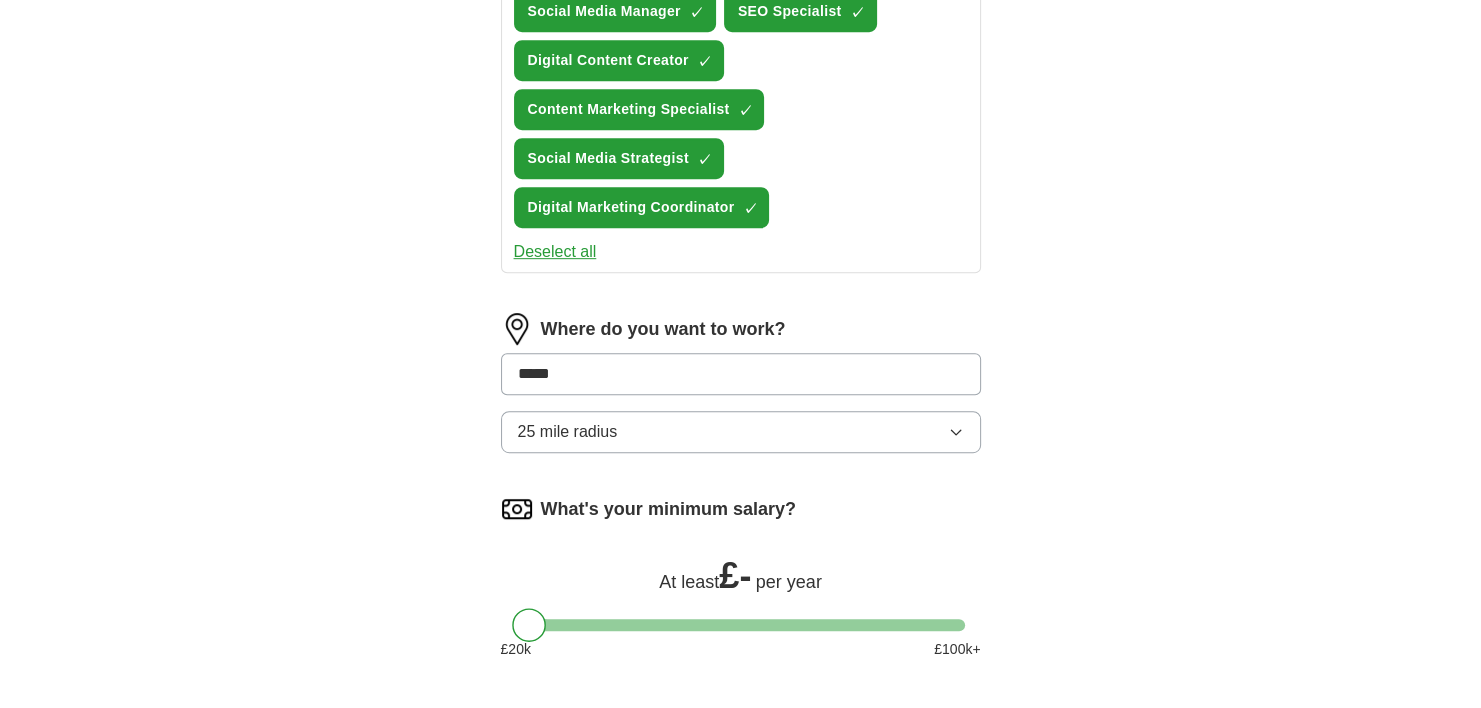 type on "******" 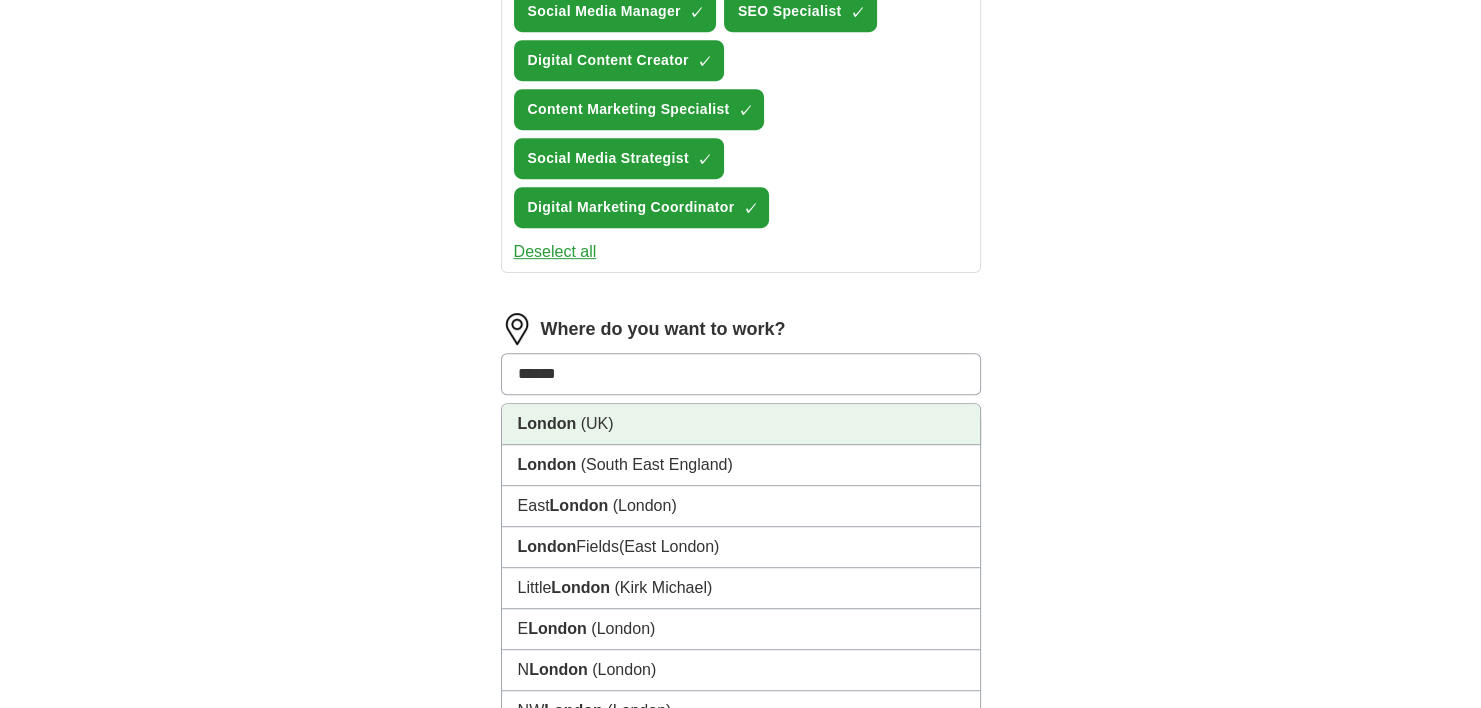 click on "[CITY]   (UK)" at bounding box center (741, 424) 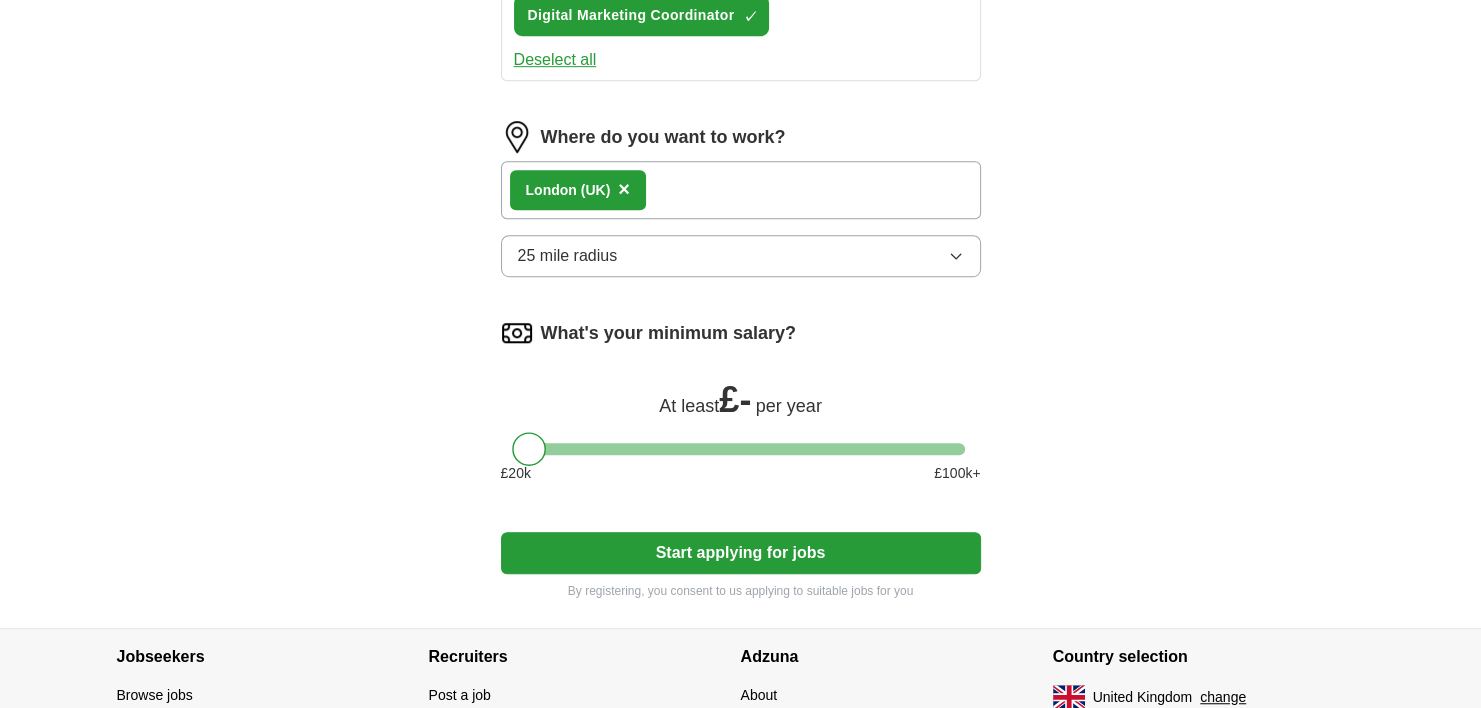 scroll, scrollTop: 1208, scrollLeft: 0, axis: vertical 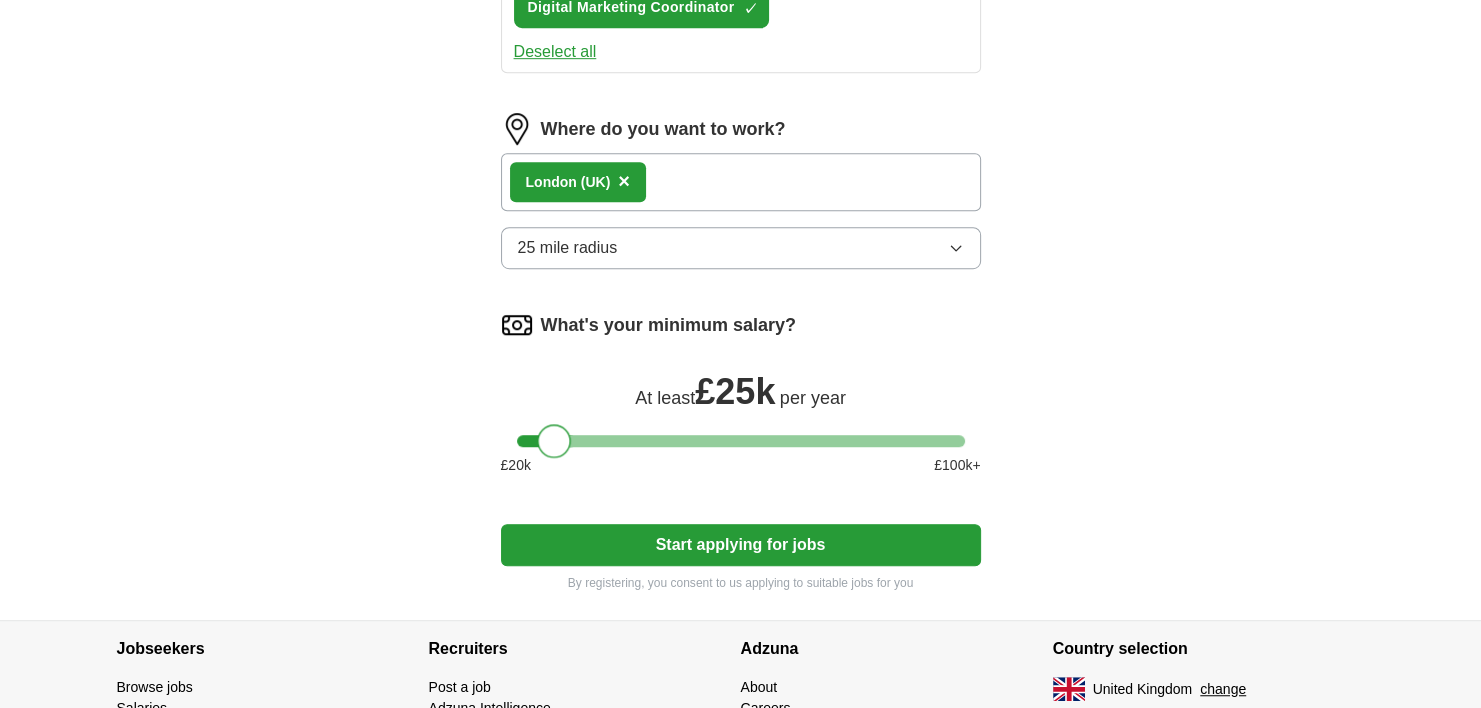 drag, startPoint x: 529, startPoint y: 428, endPoint x: 556, endPoint y: 433, distance: 27.45906 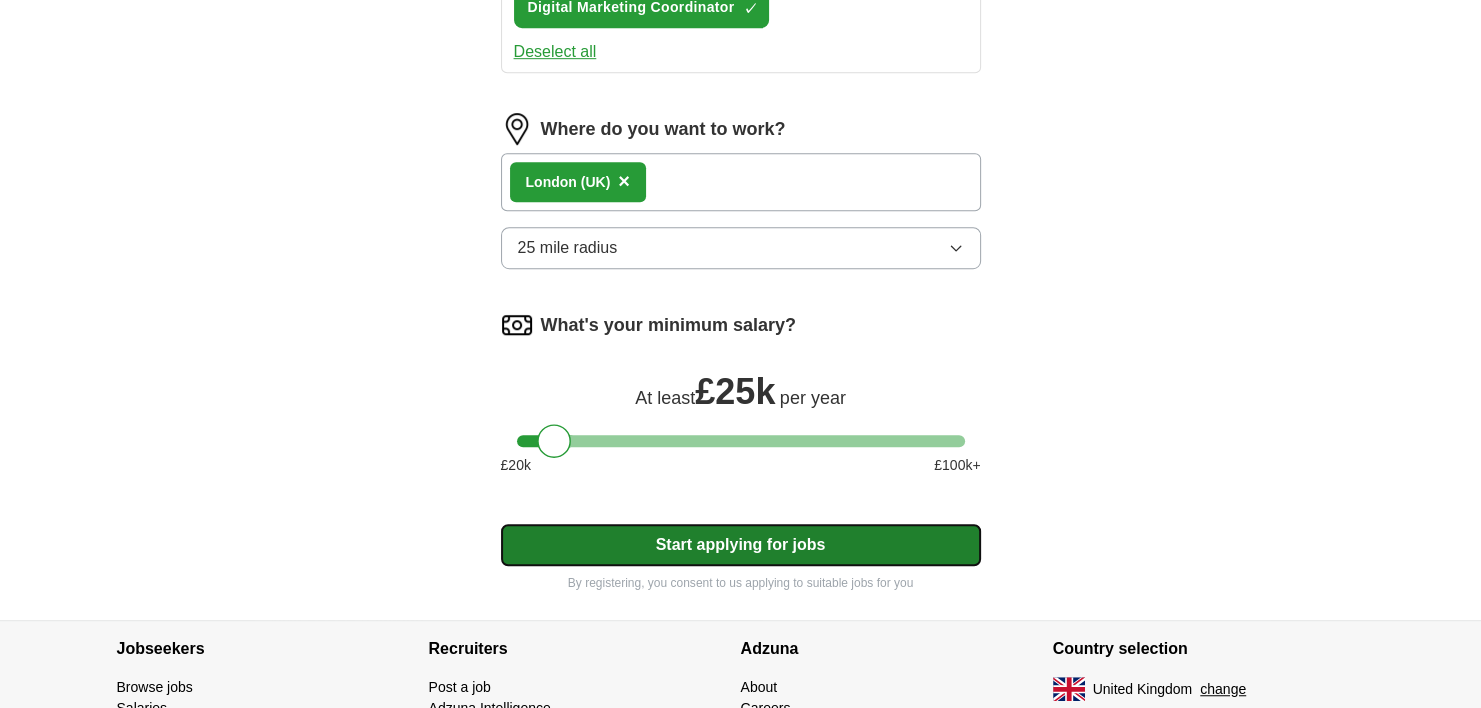 click on "Start applying for jobs" at bounding box center [741, 545] 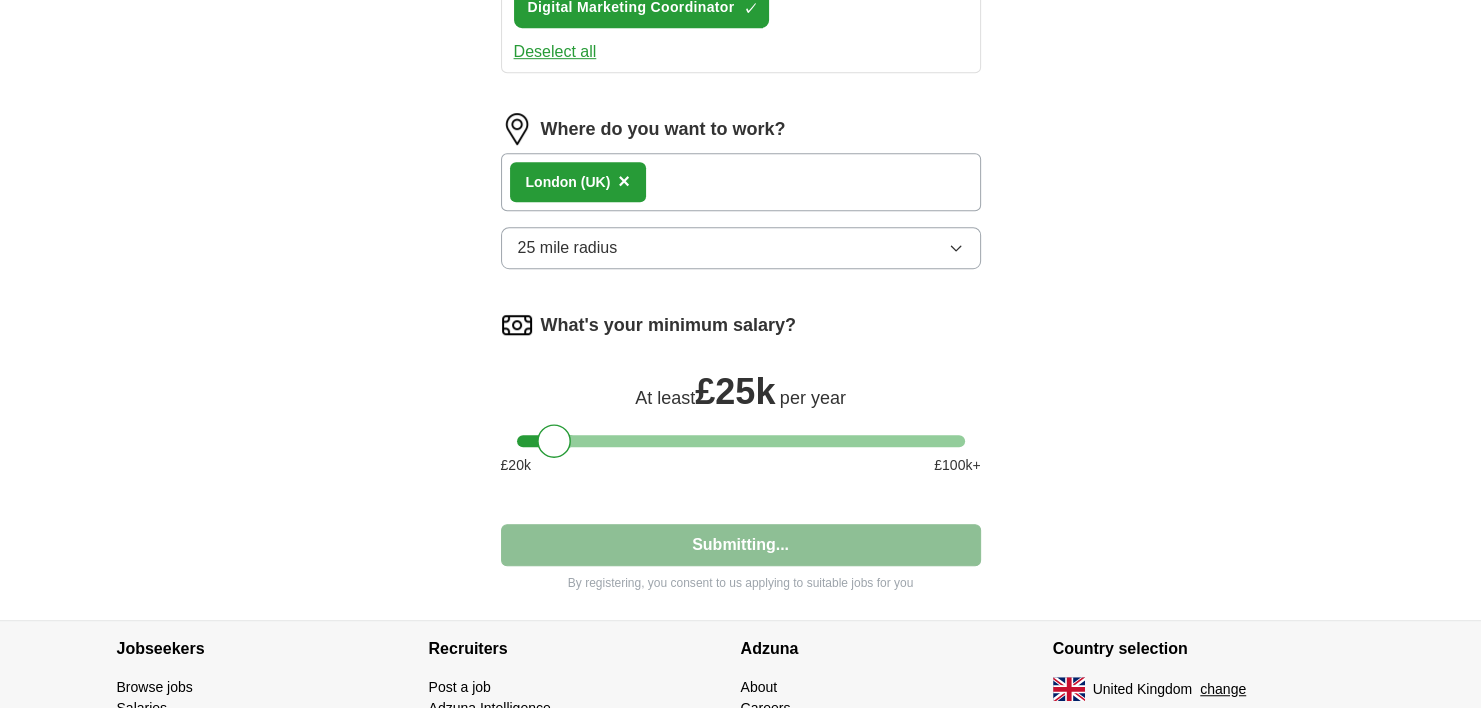 select on "**" 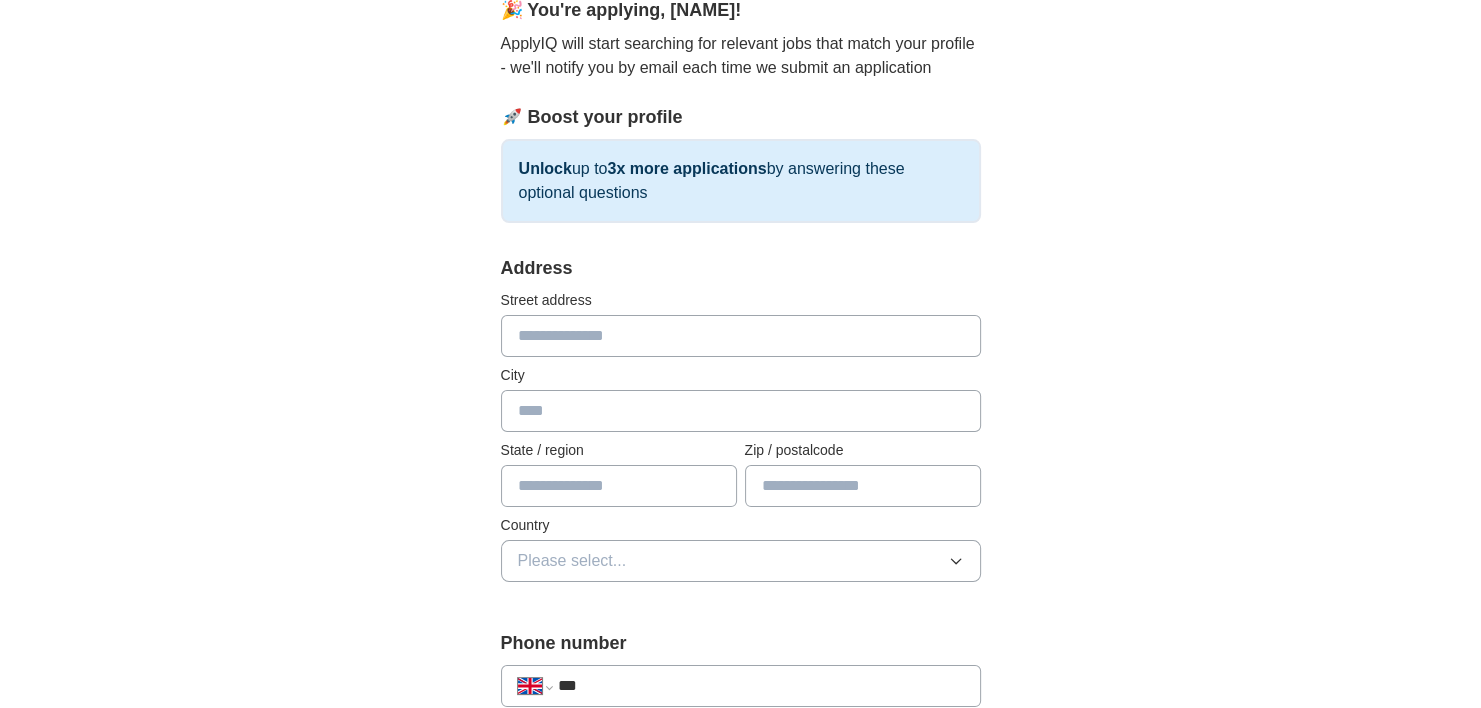 scroll, scrollTop: 0, scrollLeft: 0, axis: both 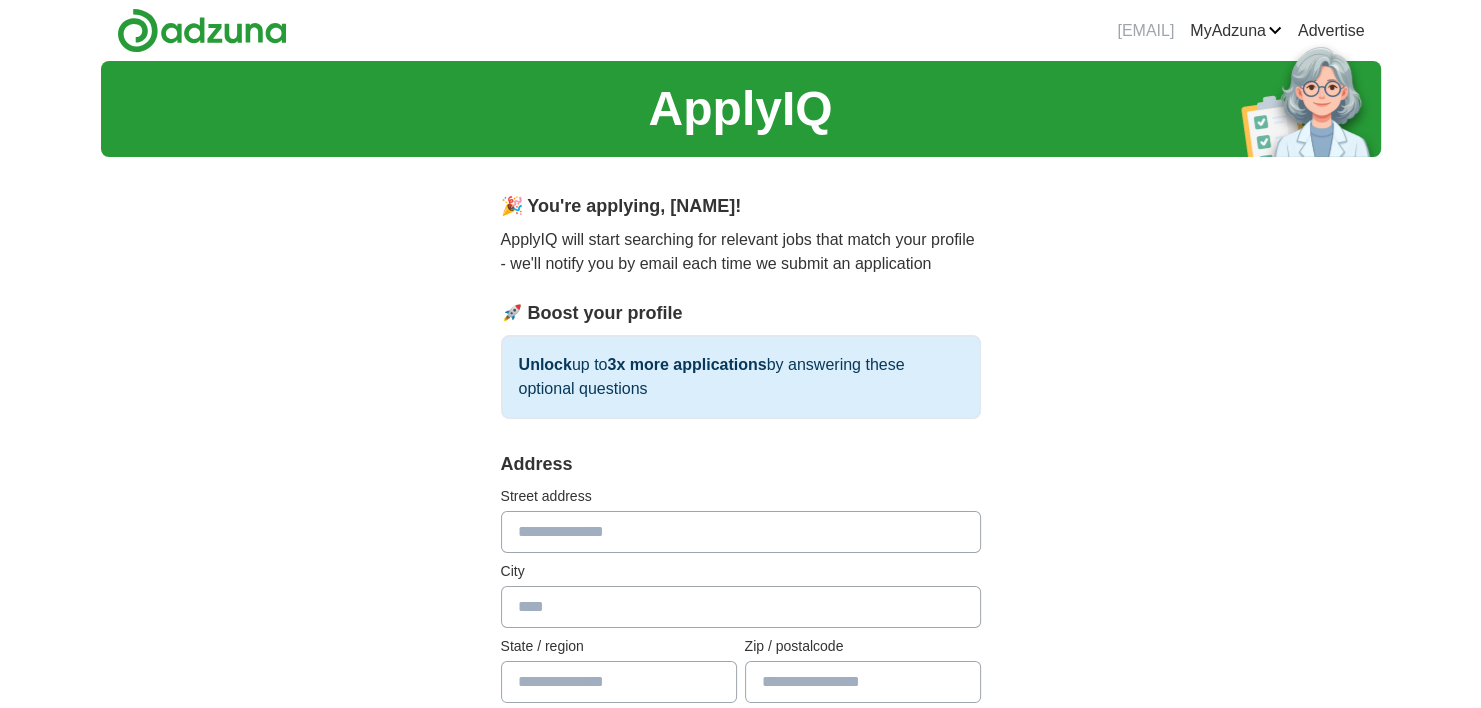 click at bounding box center [741, 532] 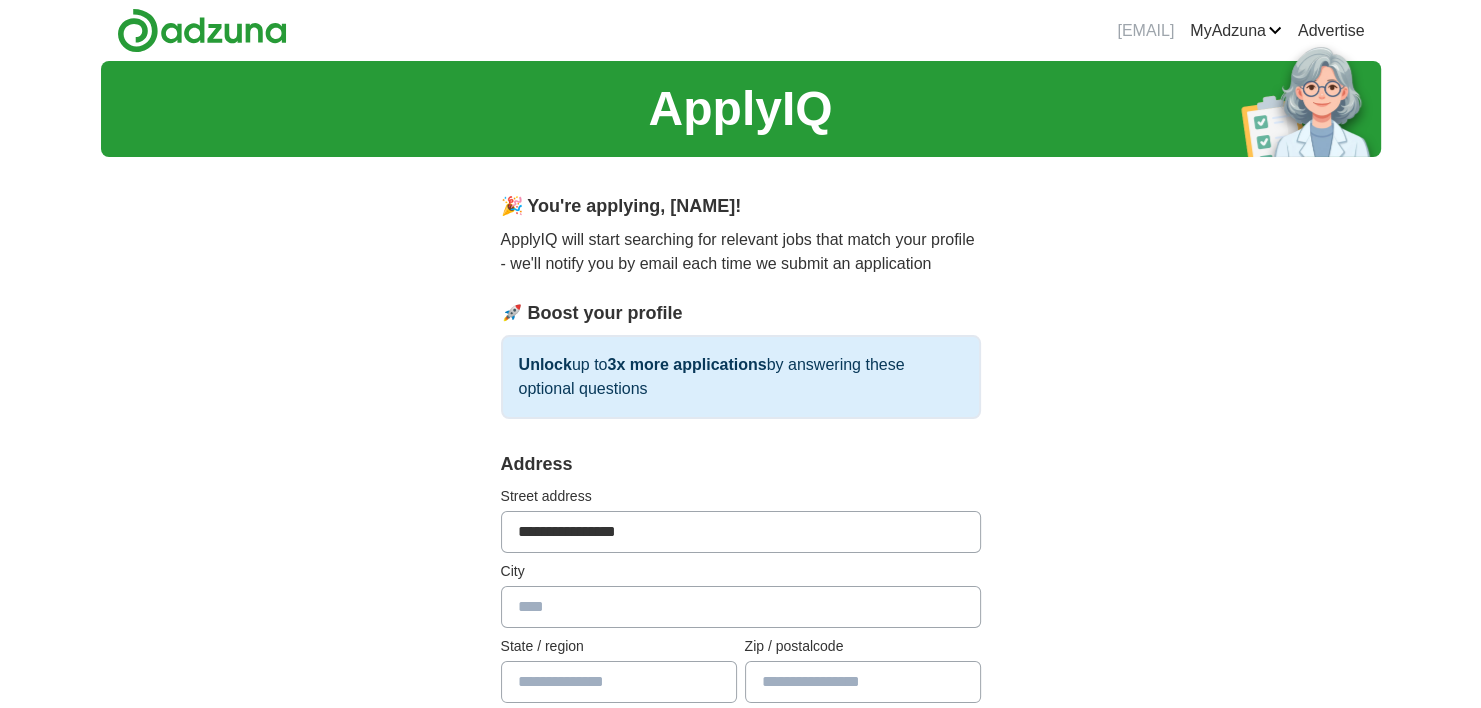 type on "**********" 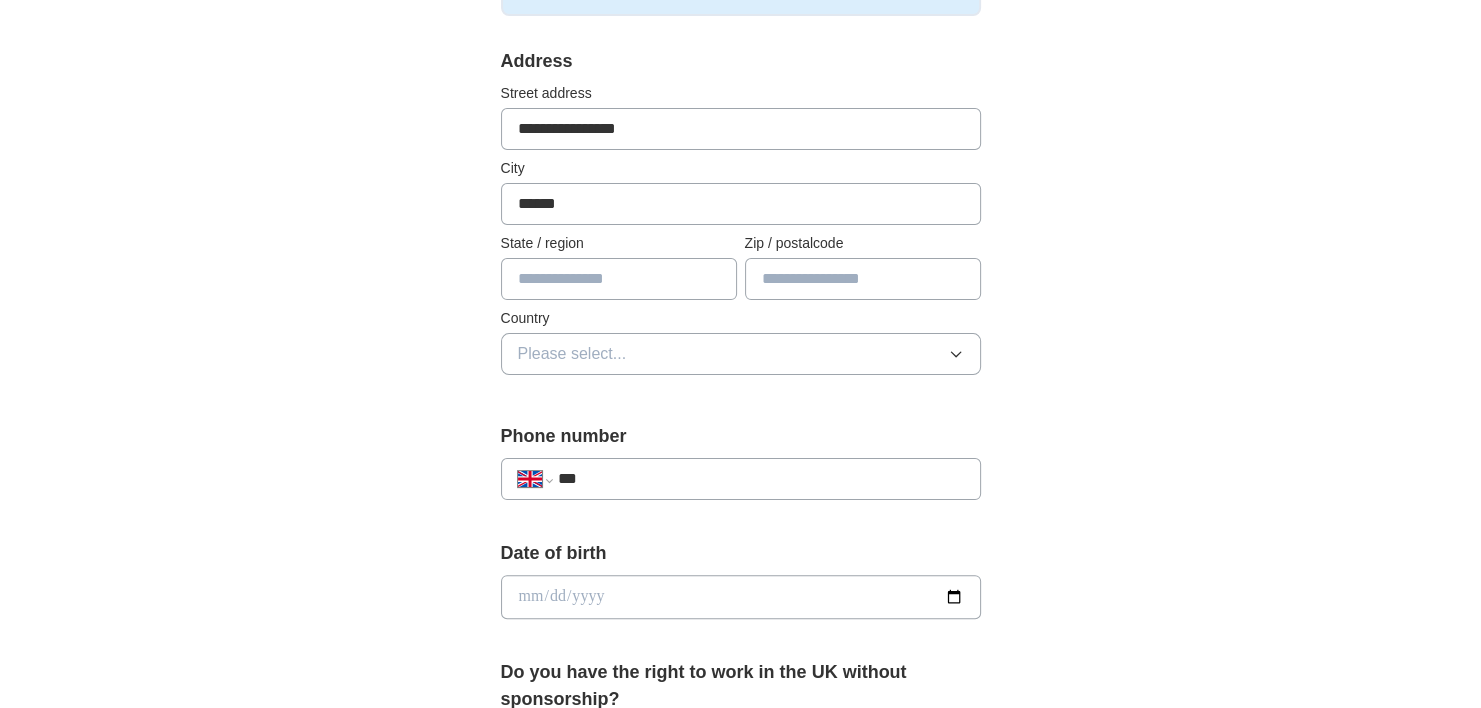scroll, scrollTop: 412, scrollLeft: 0, axis: vertical 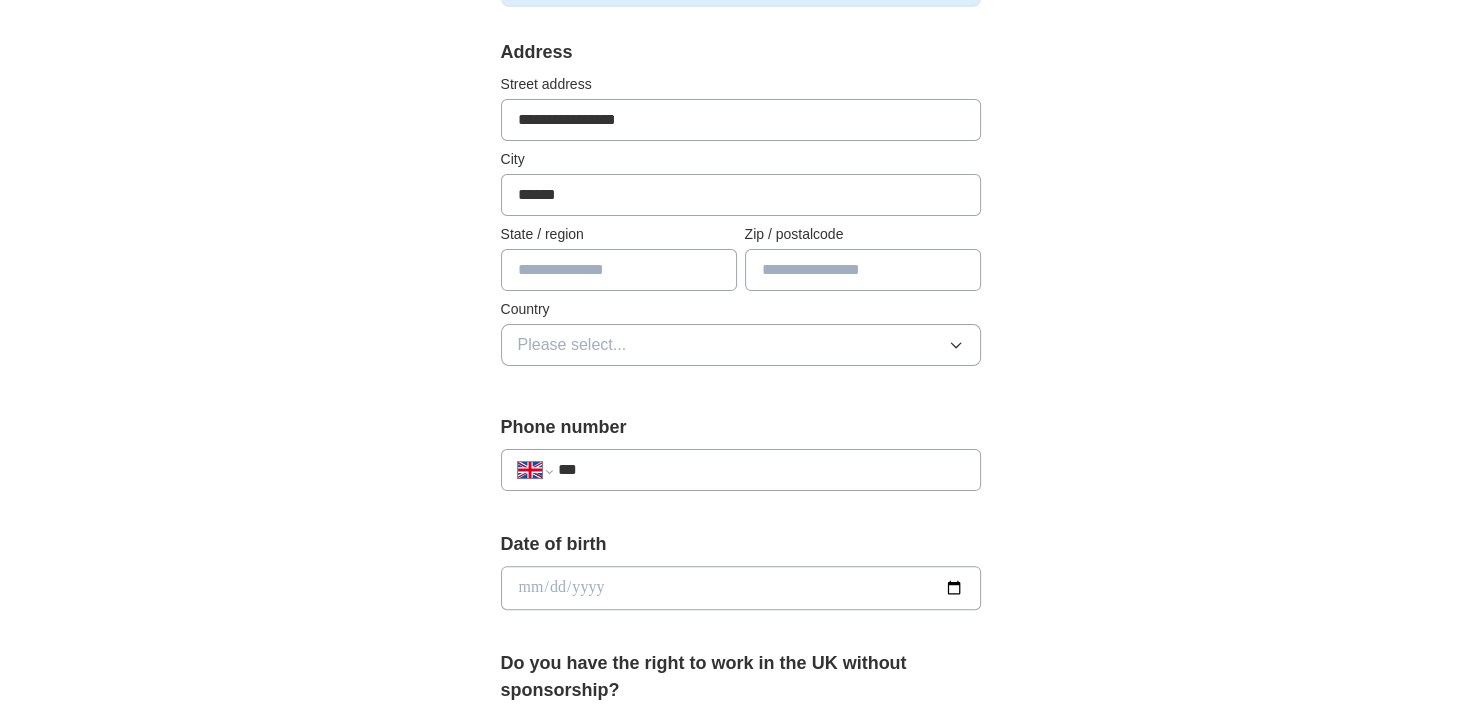 type on "******" 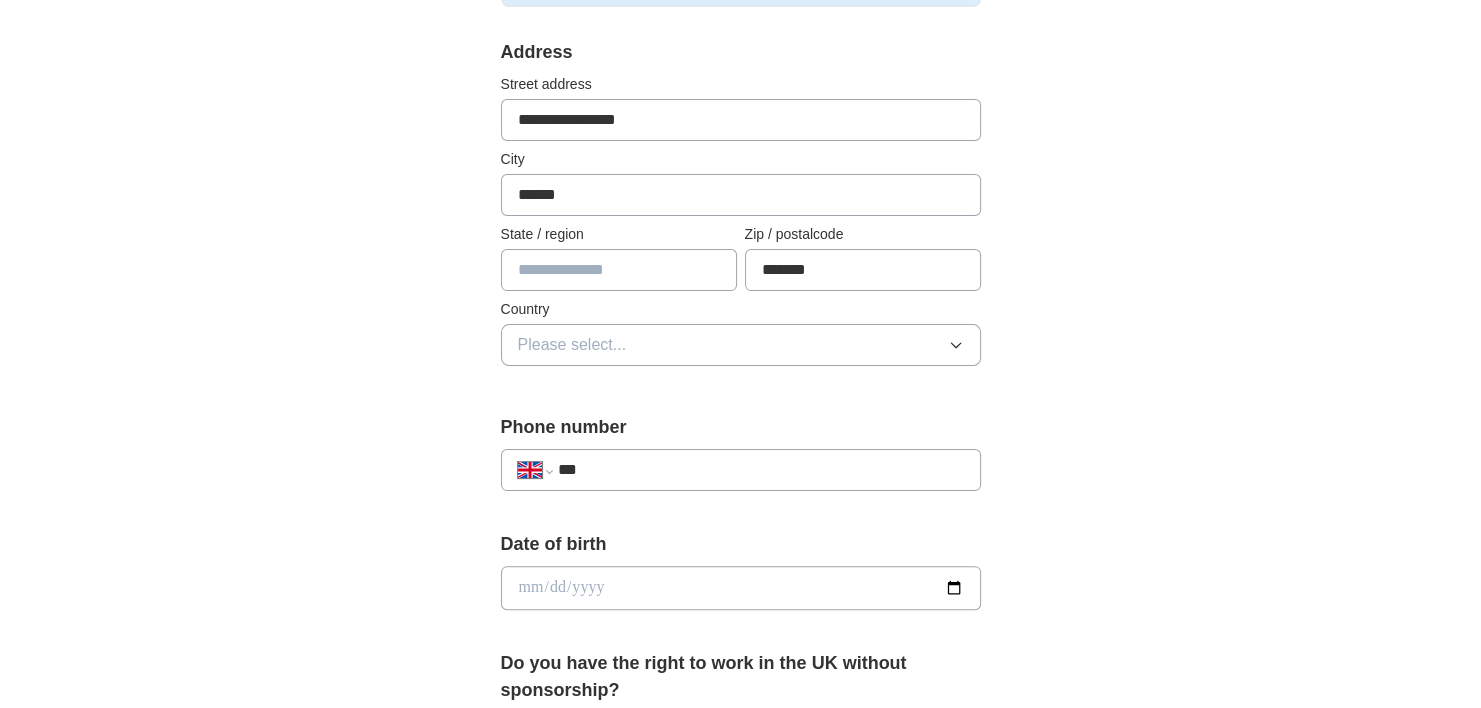 type on "*******" 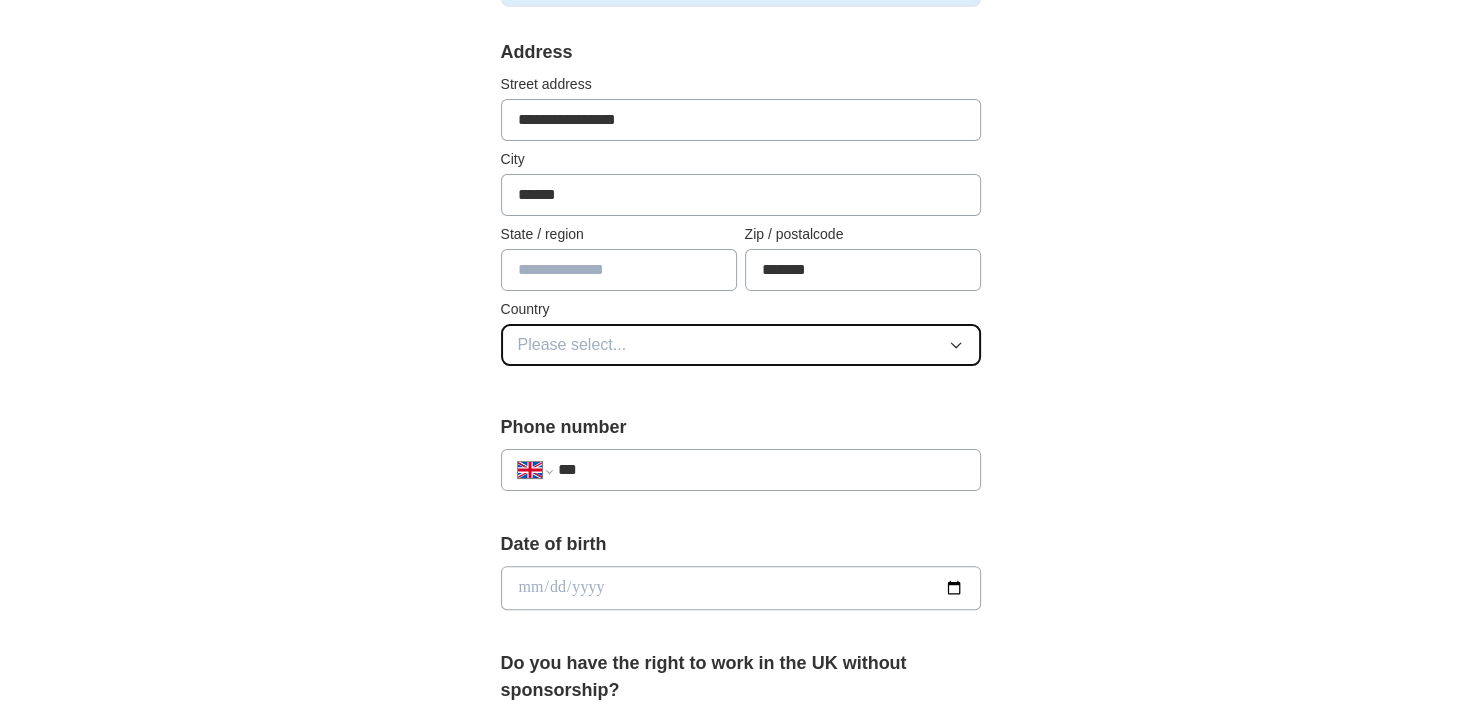 click on "Please select..." at bounding box center [741, 345] 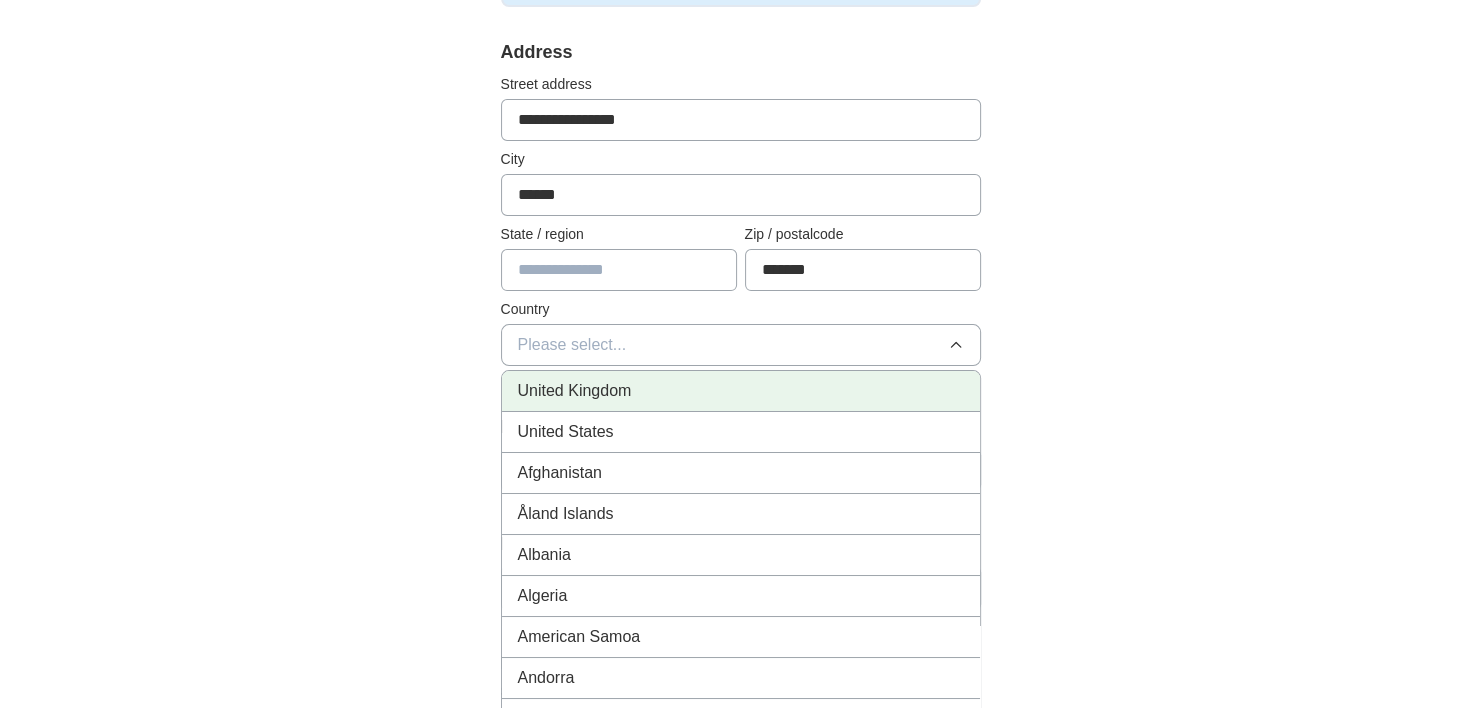 click on "United Kingdom" at bounding box center [741, 391] 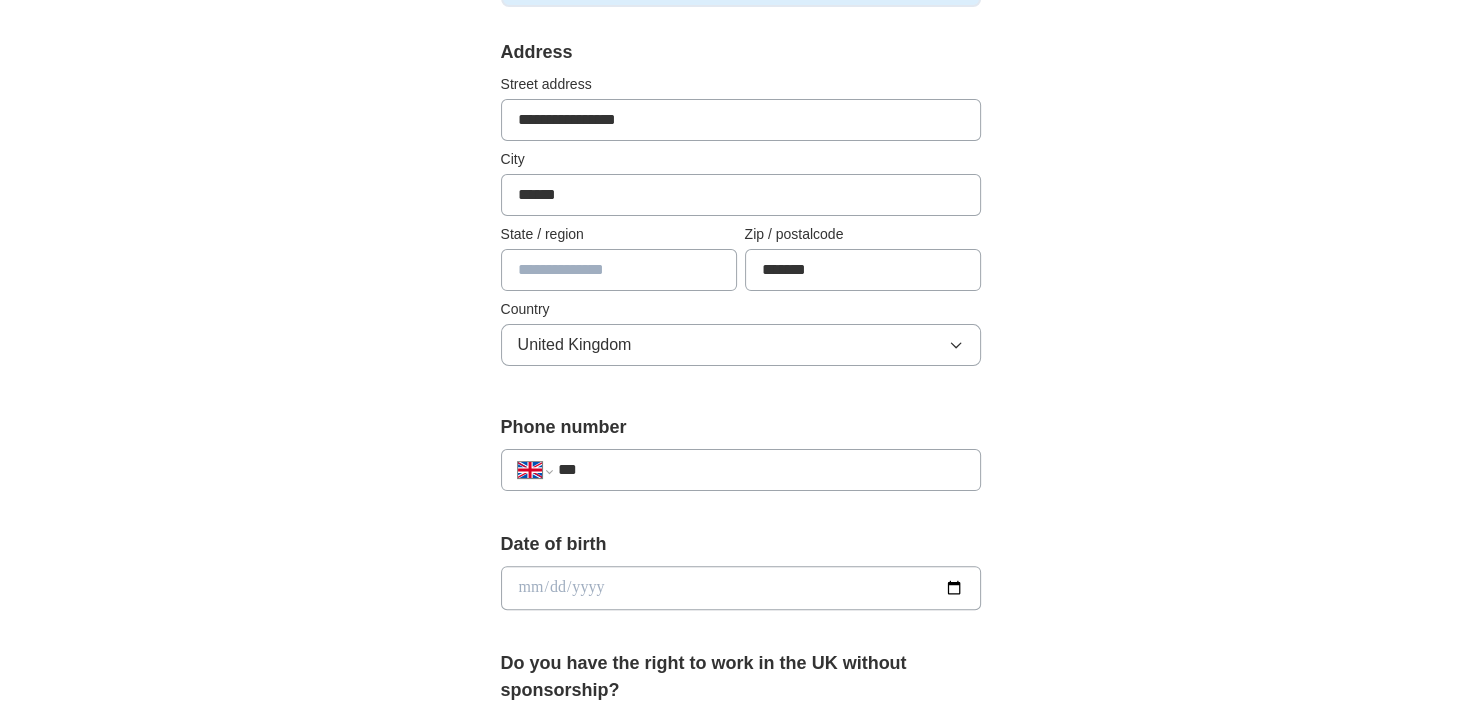 click on "***" at bounding box center [760, 470] 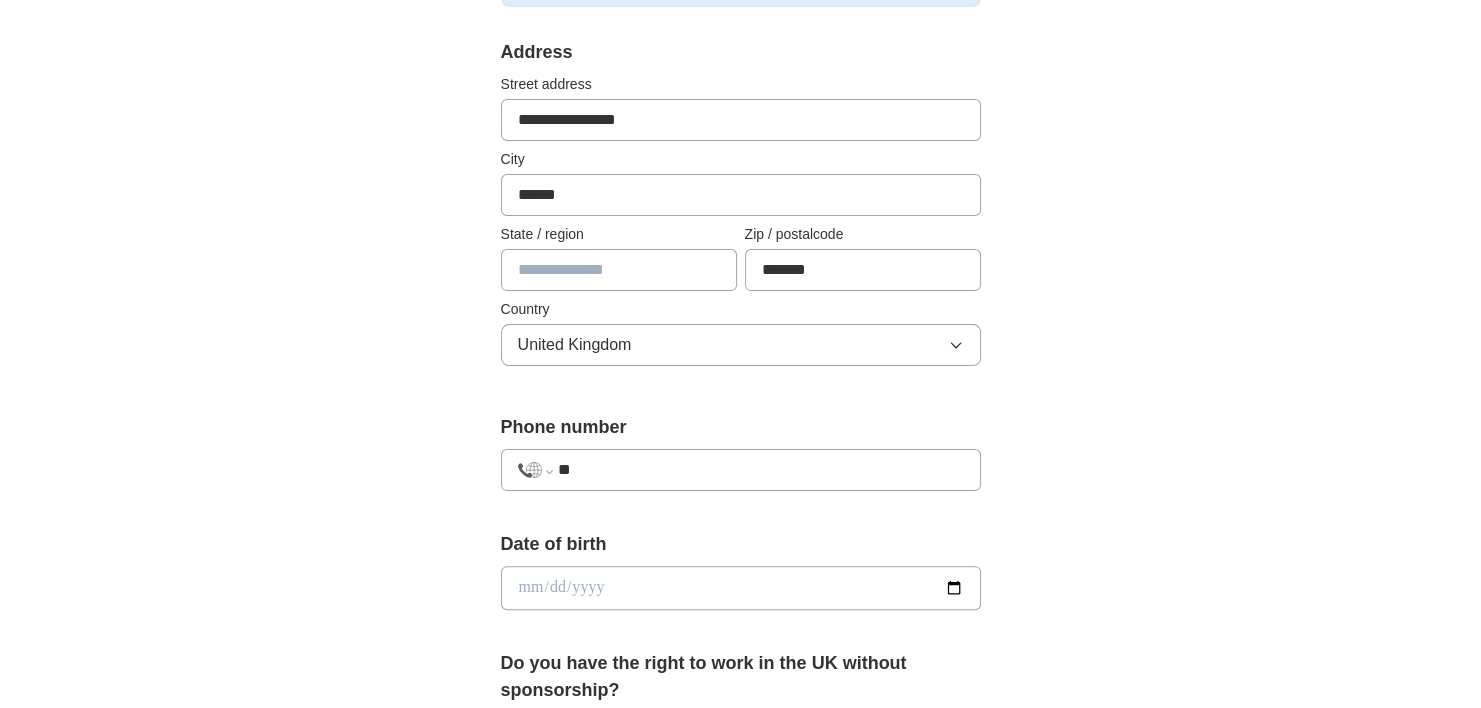 select on "**" 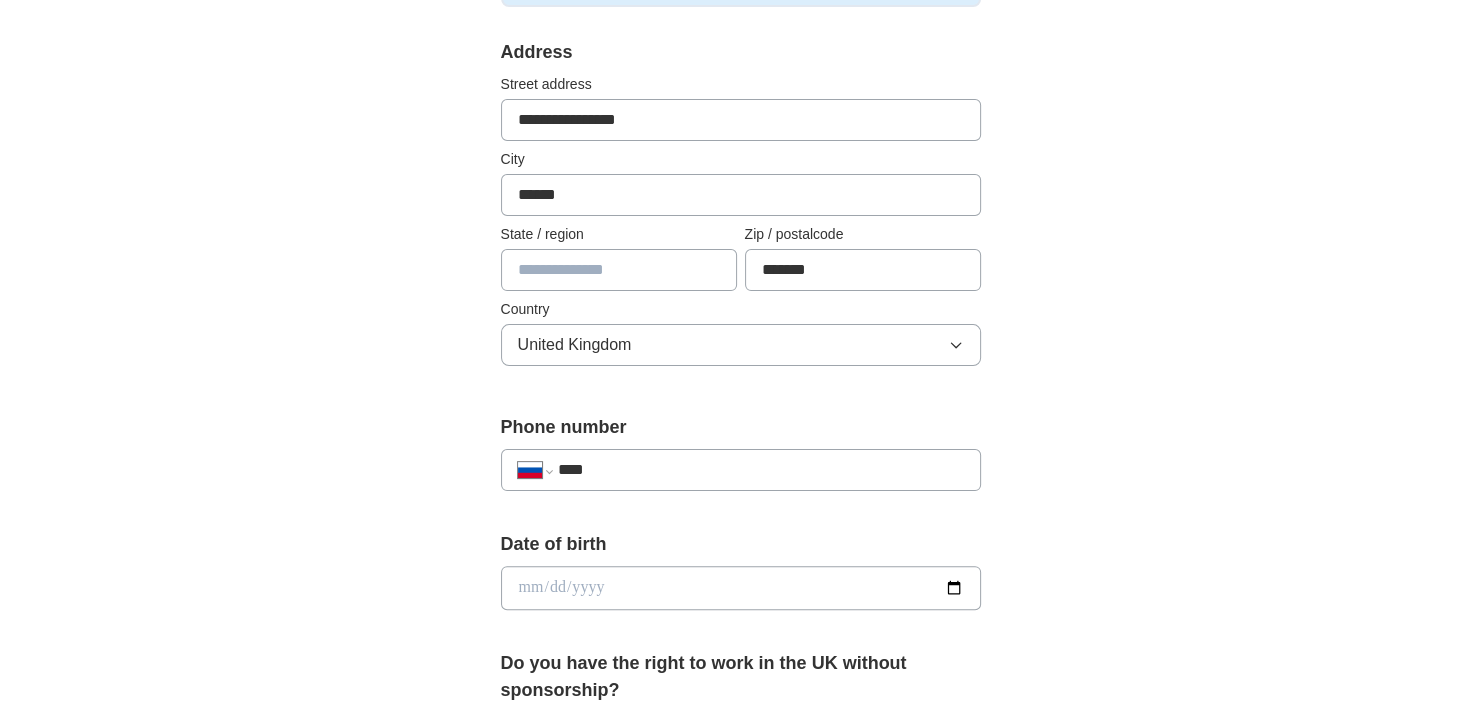 type on "**" 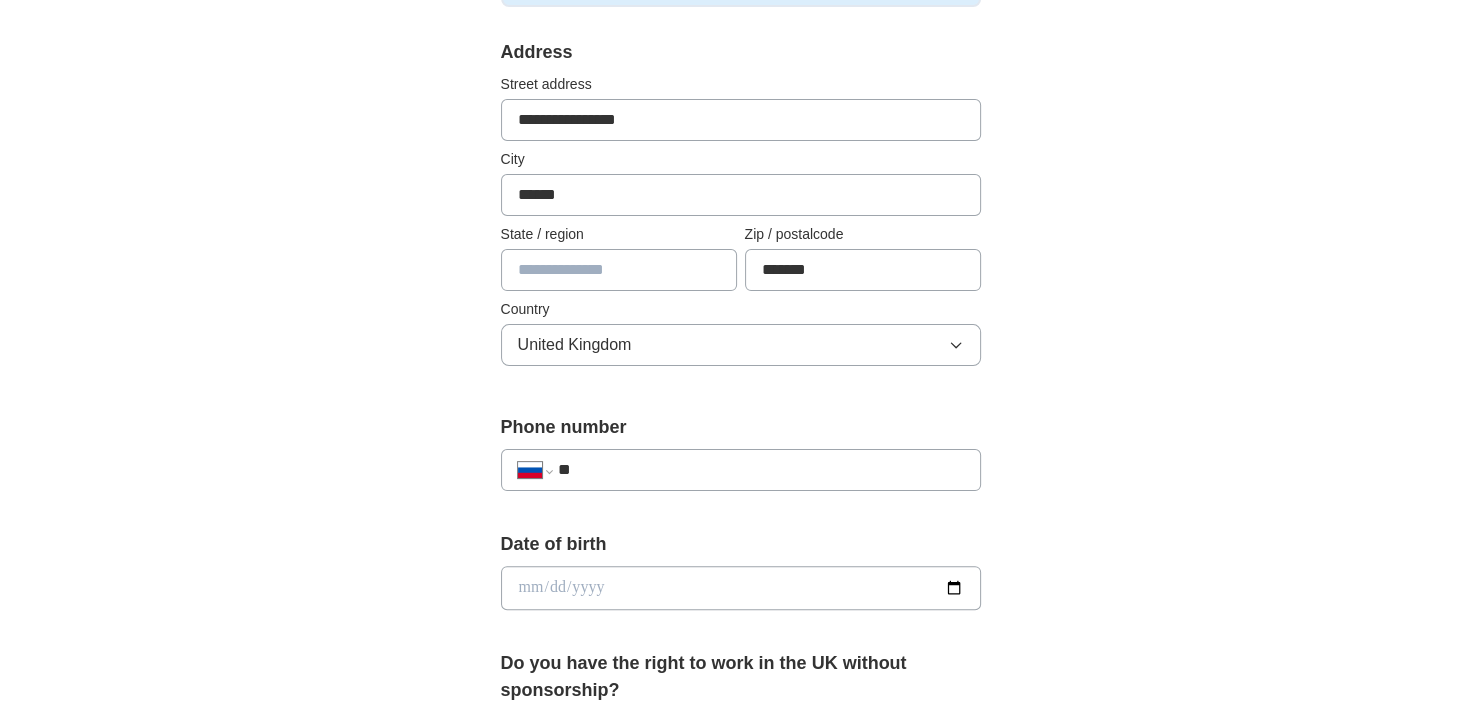 select on "**" 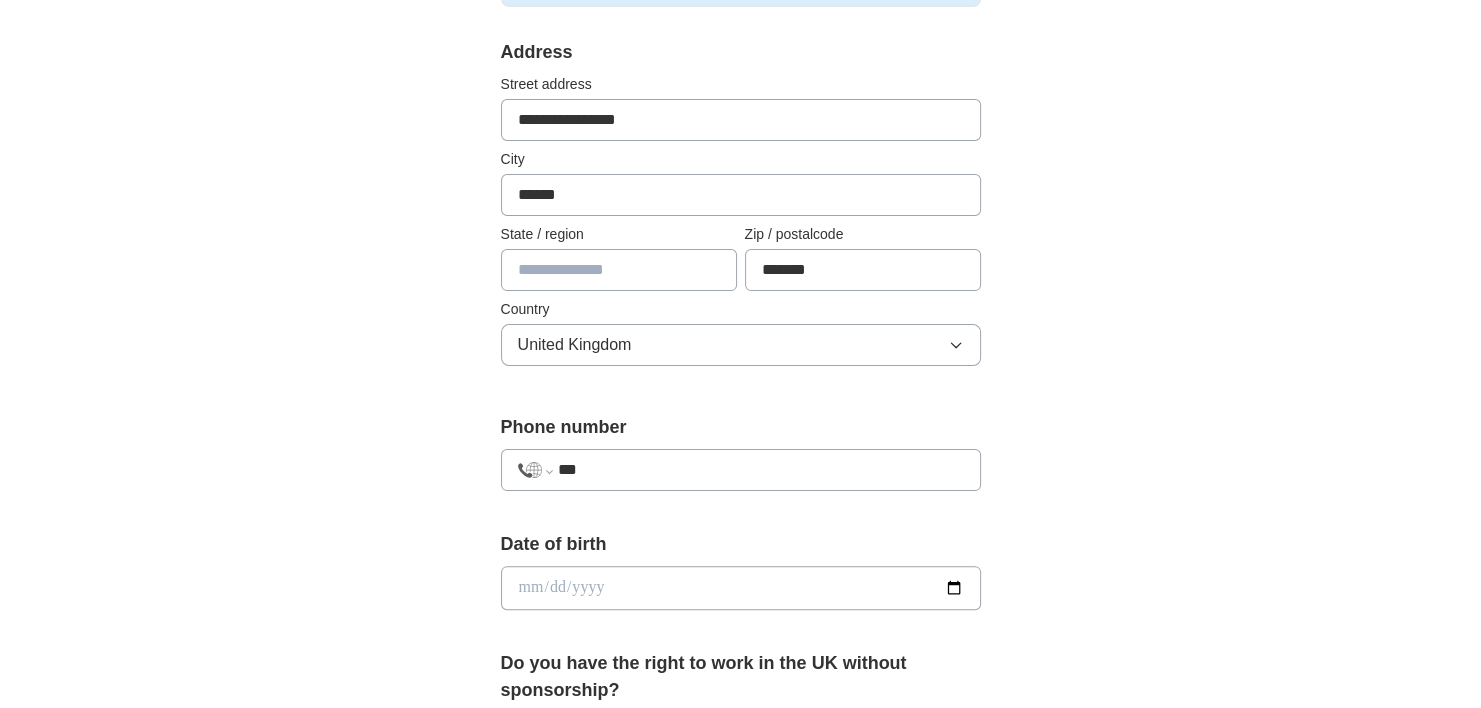 type on "***" 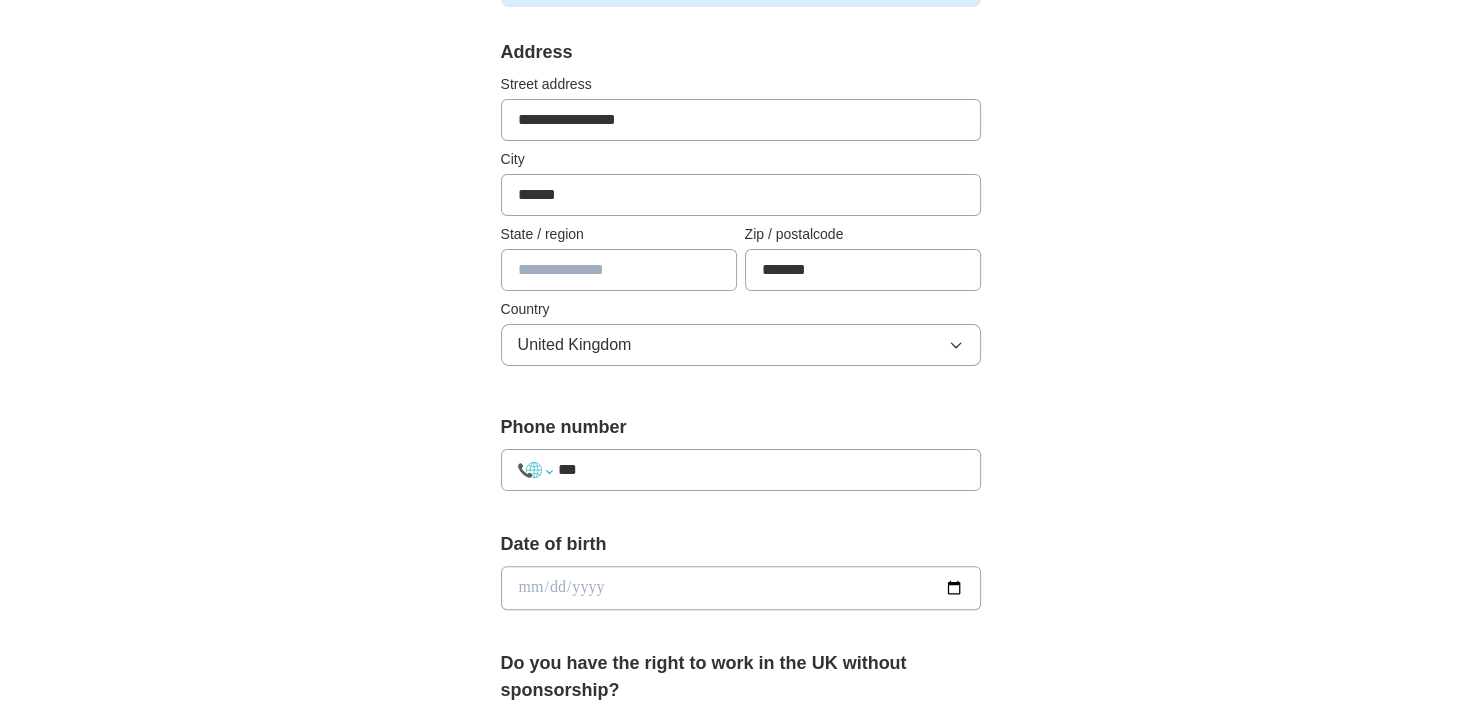 click on "**********" at bounding box center (535, 470) 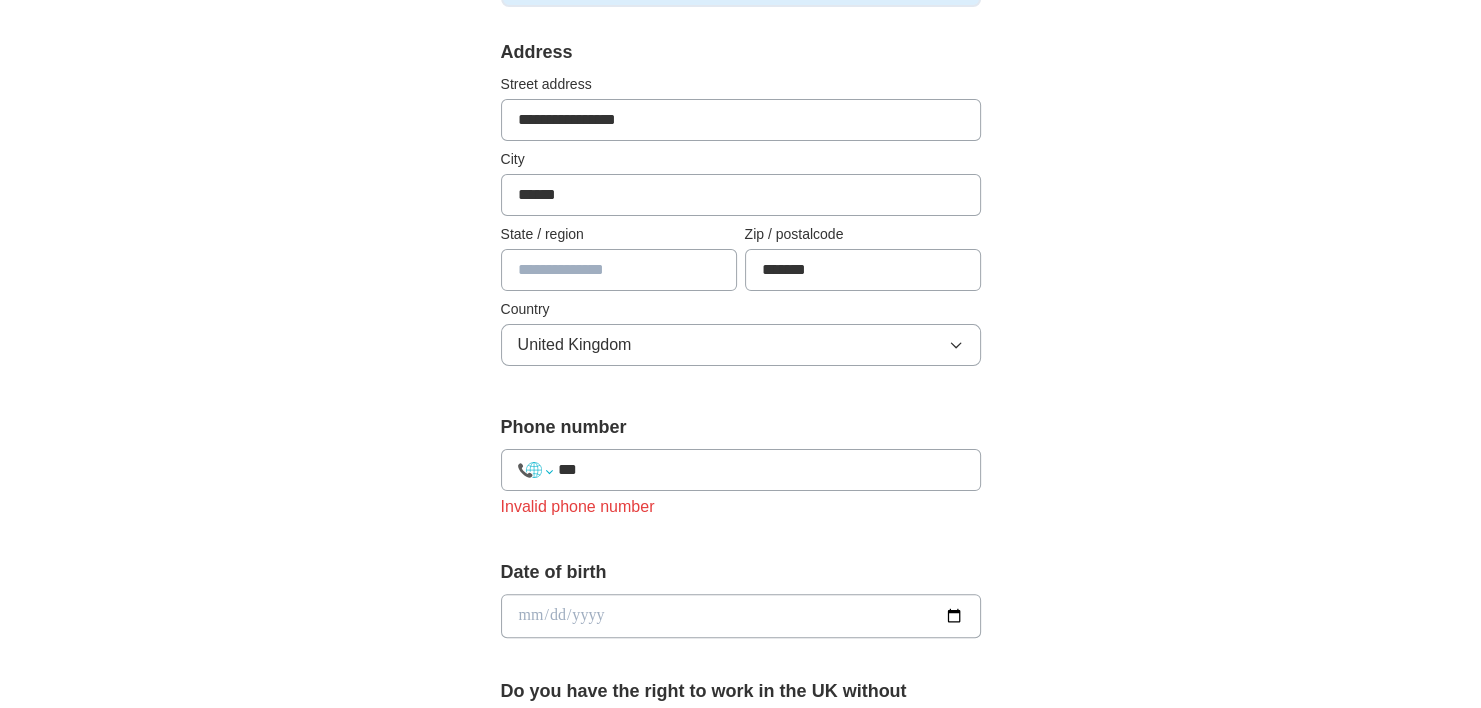 select on "**" 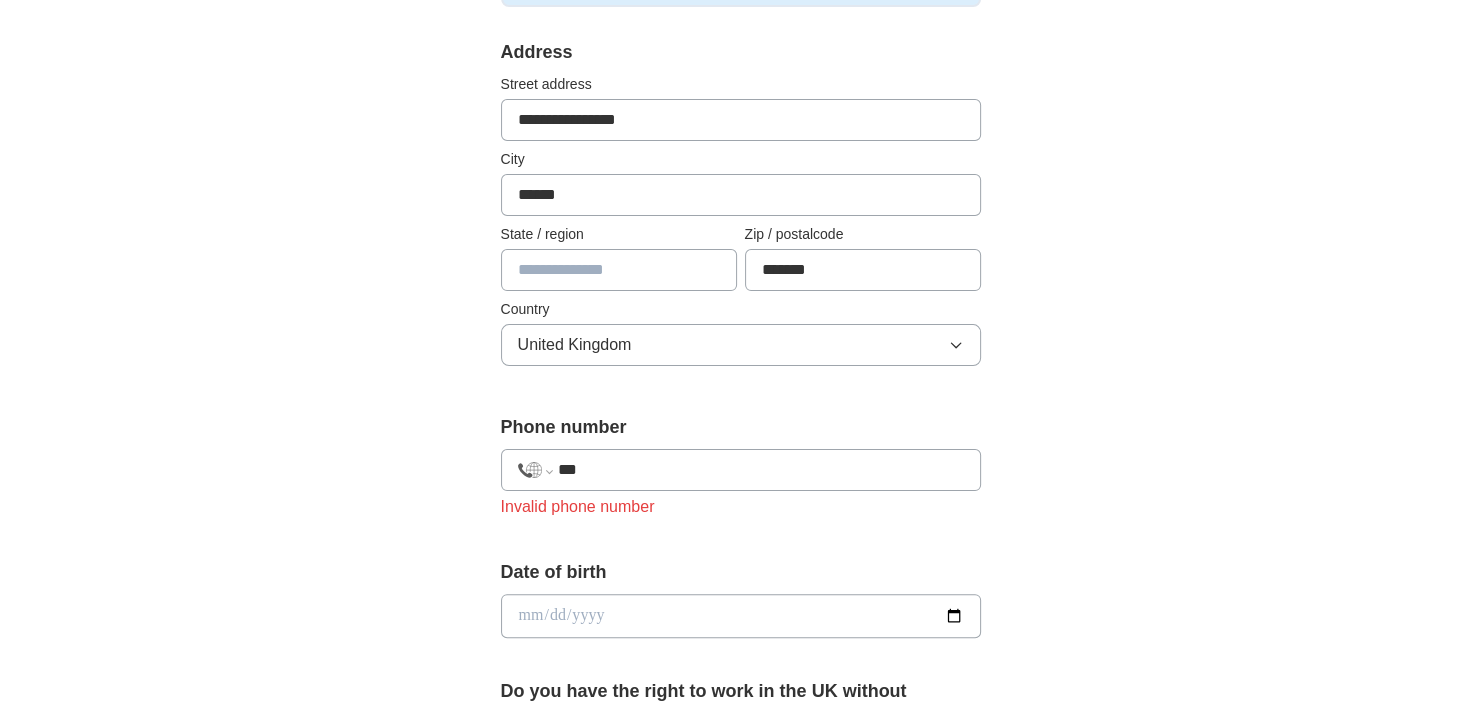 click on "**********" at bounding box center (535, 470) 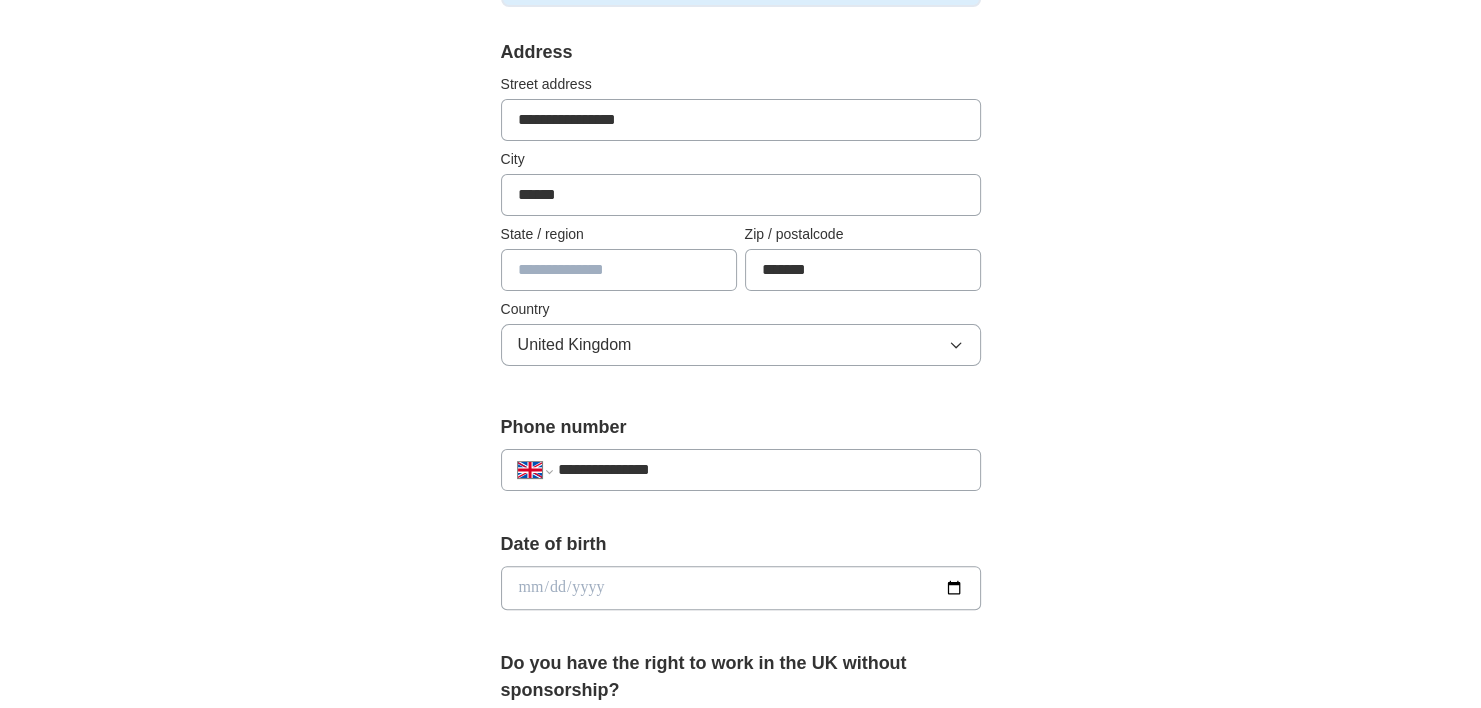 type on "**********" 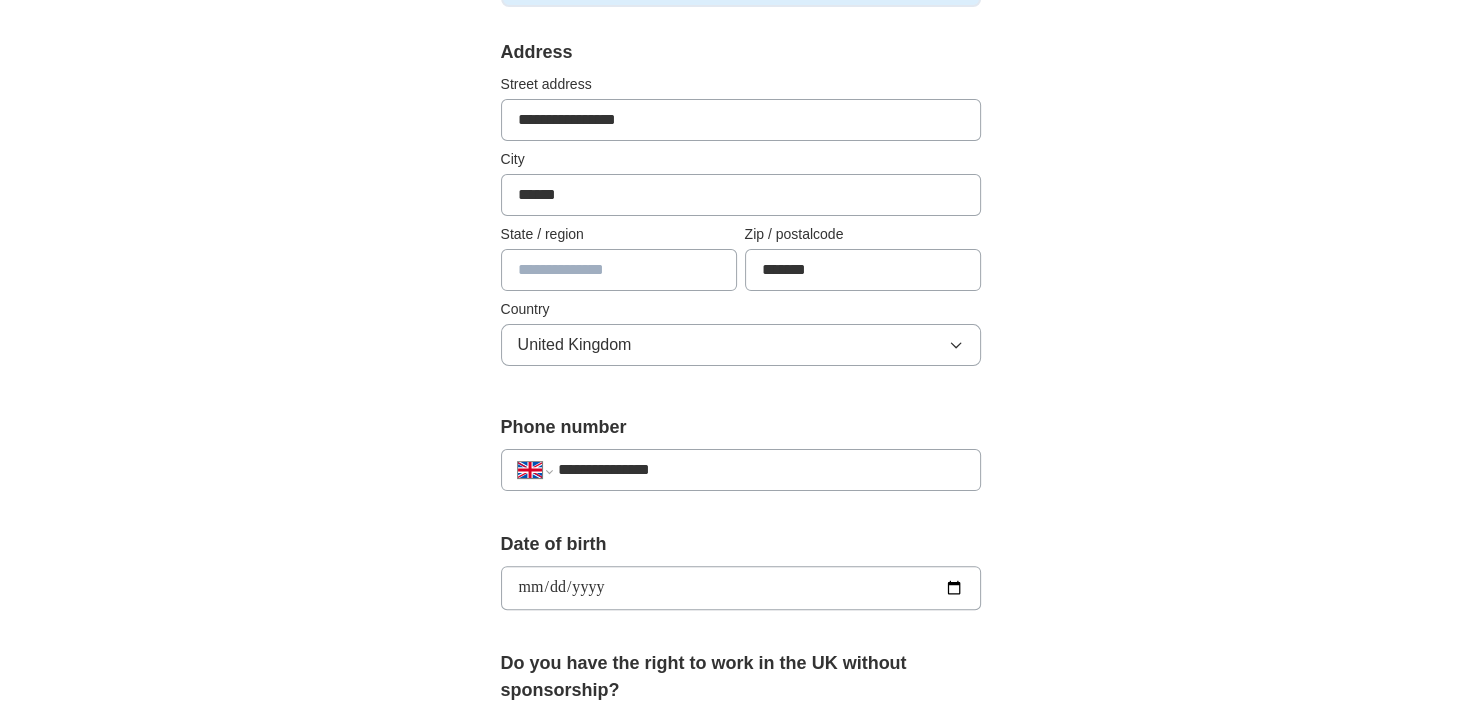 type on "**********" 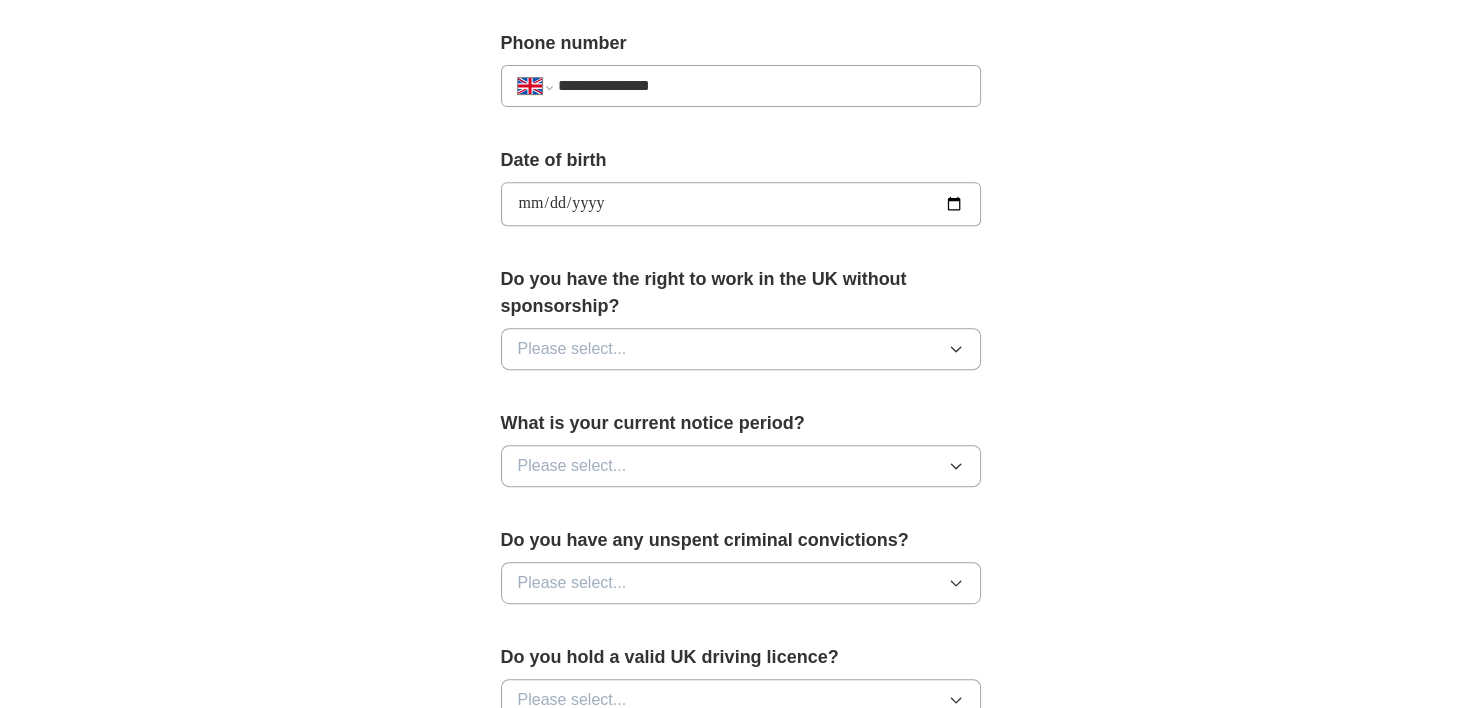 scroll, scrollTop: 847, scrollLeft: 0, axis: vertical 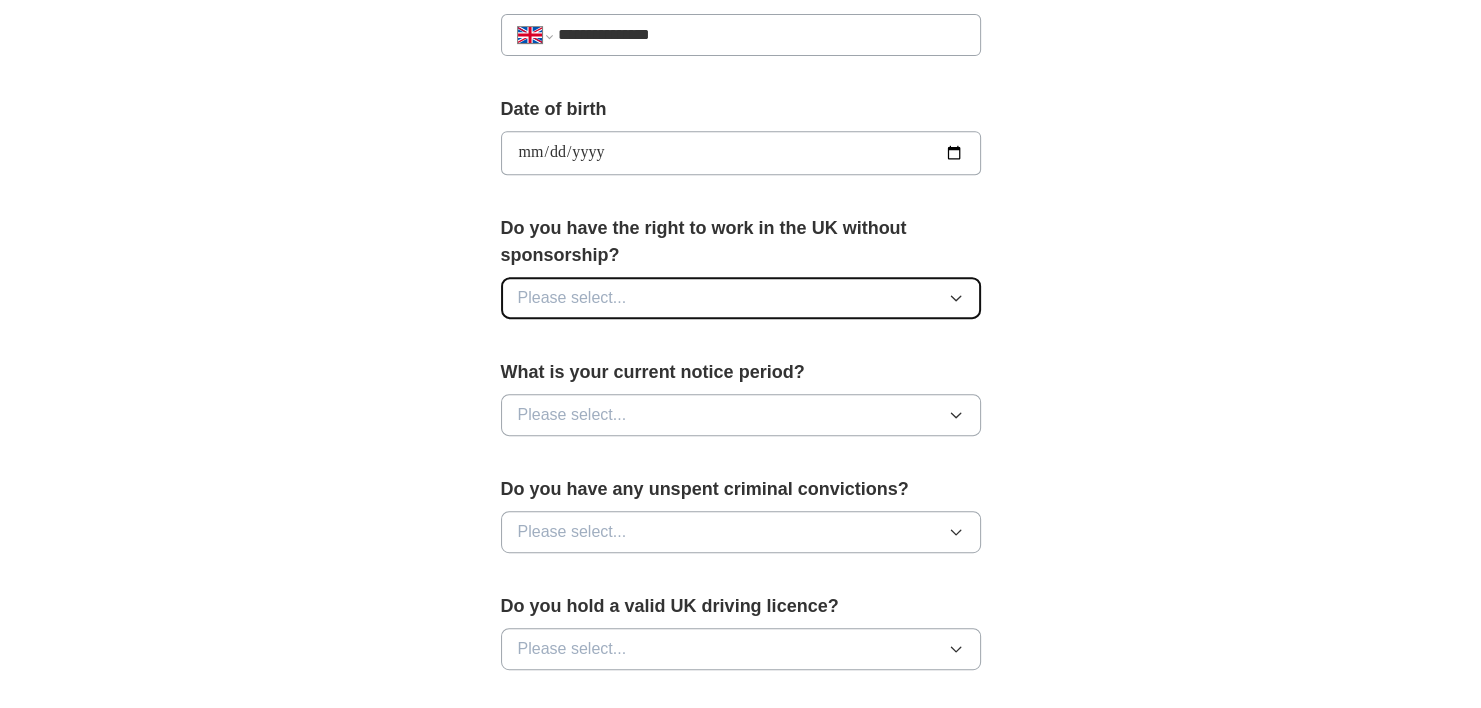 click on "Please select..." at bounding box center [741, 298] 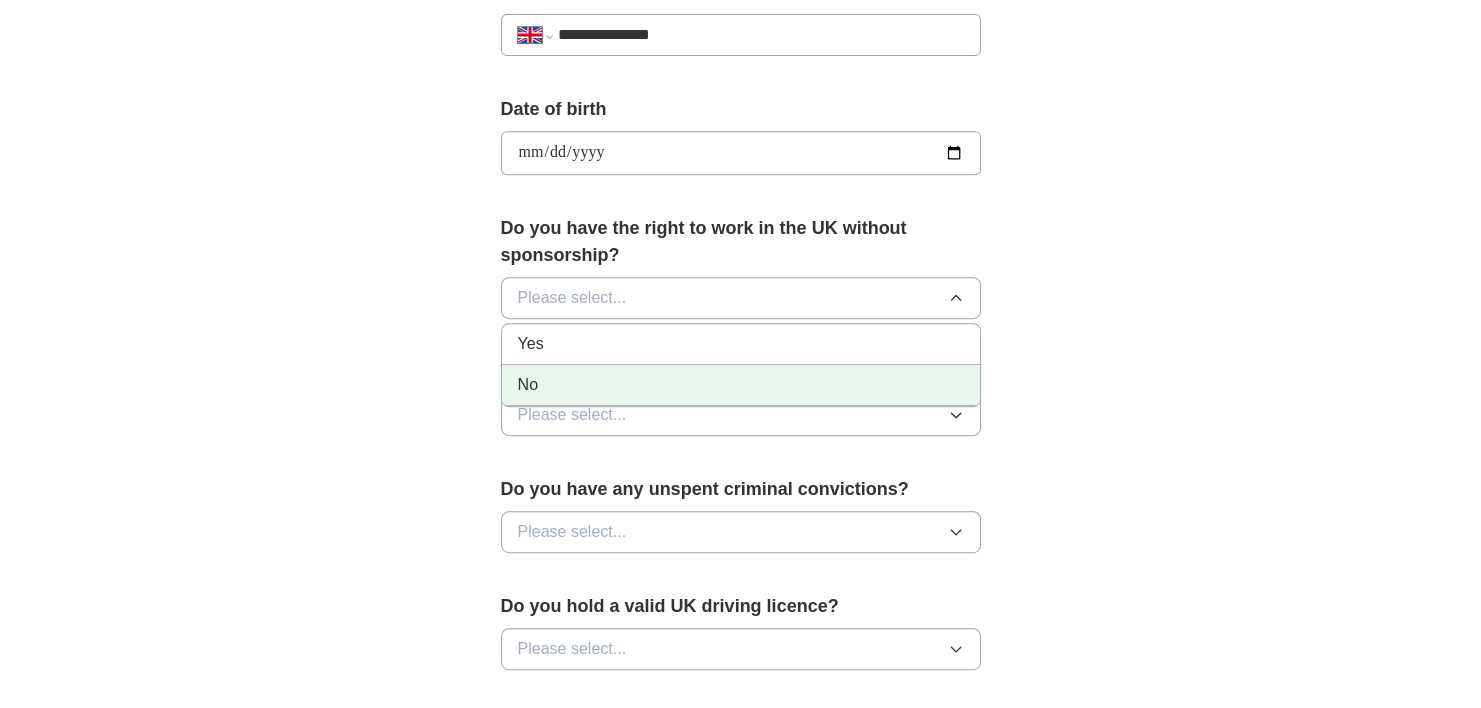 click on "No" at bounding box center [741, 385] 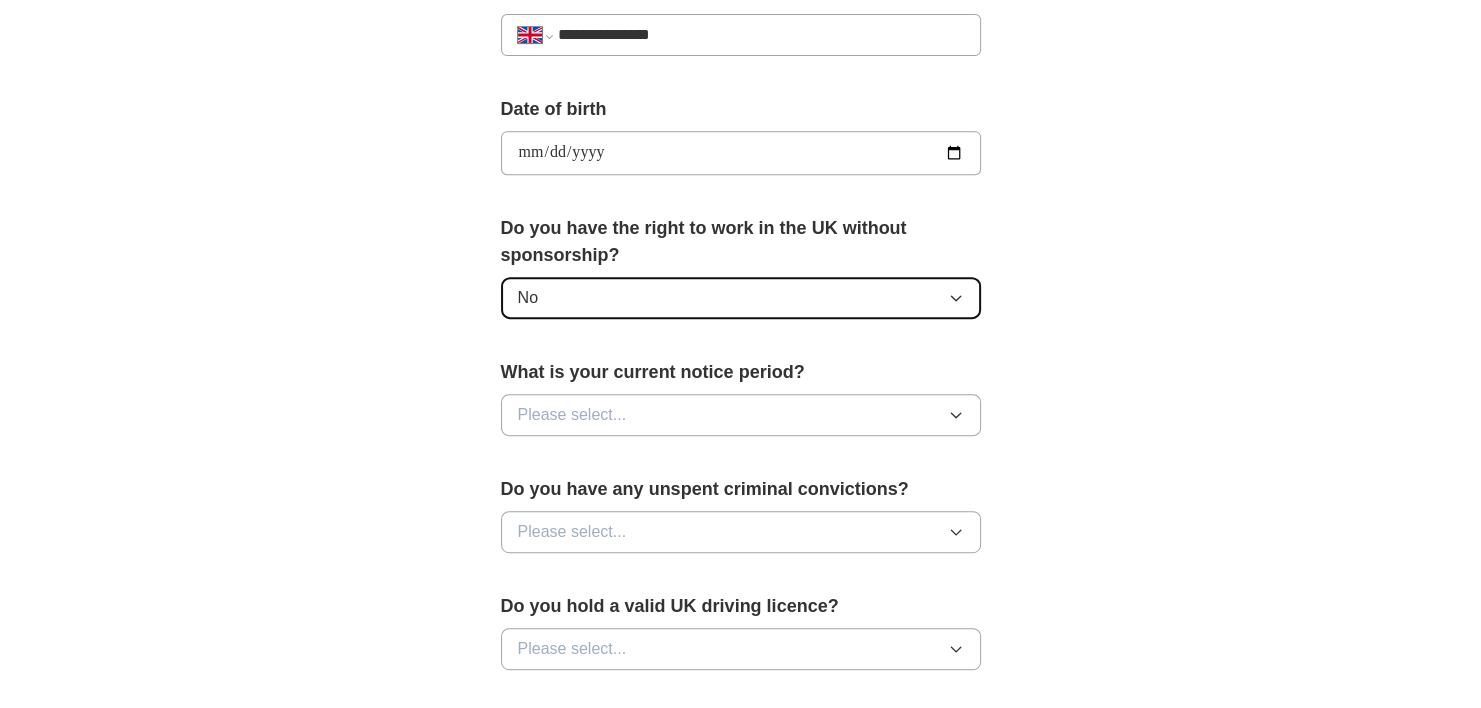 click on "No" at bounding box center [741, 298] 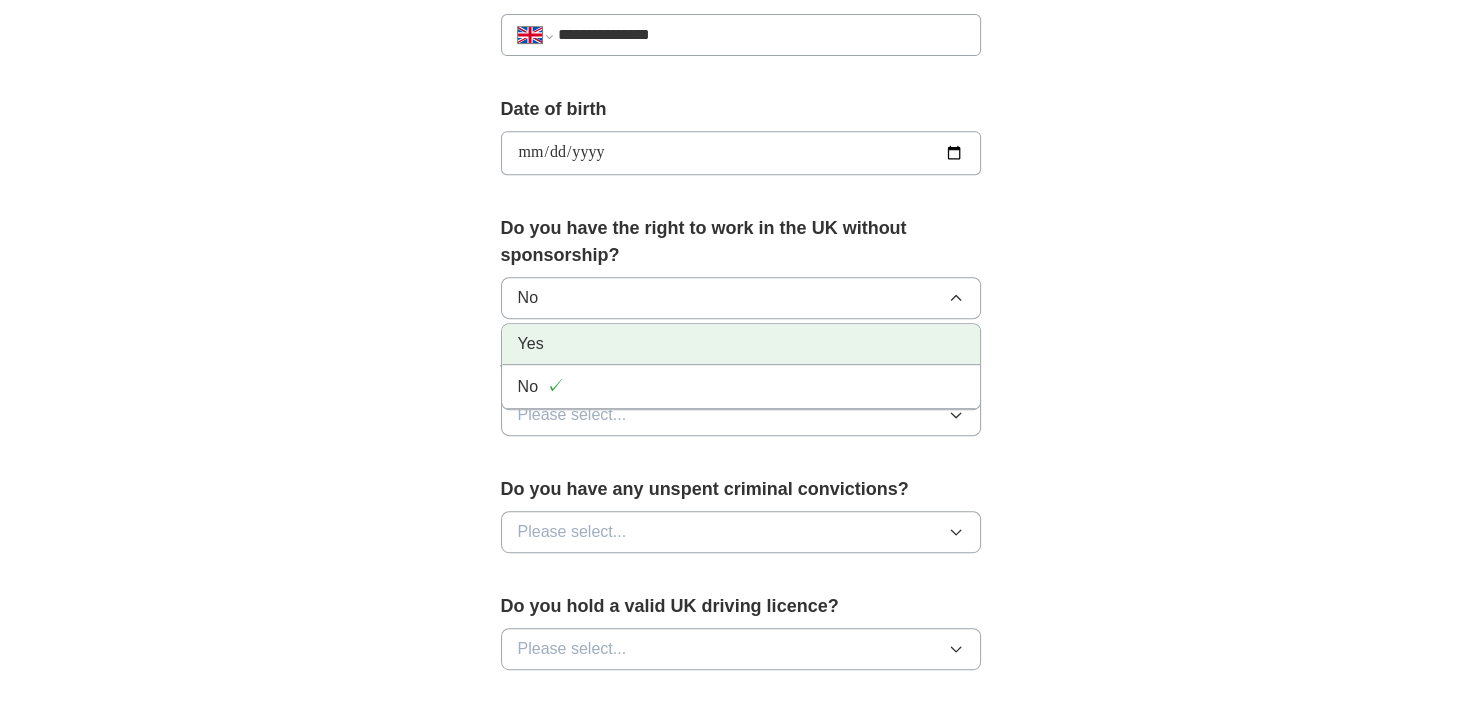 click on "Yes" at bounding box center (741, 344) 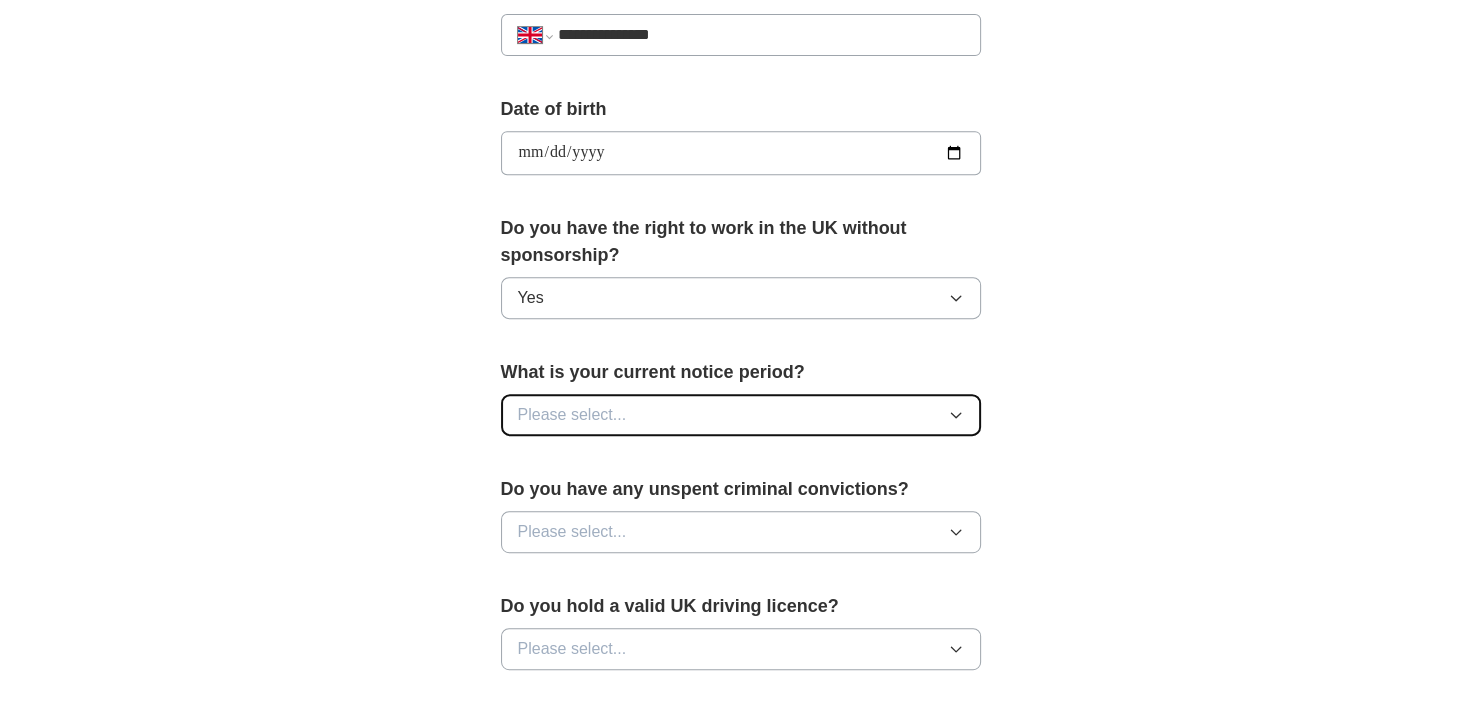 click 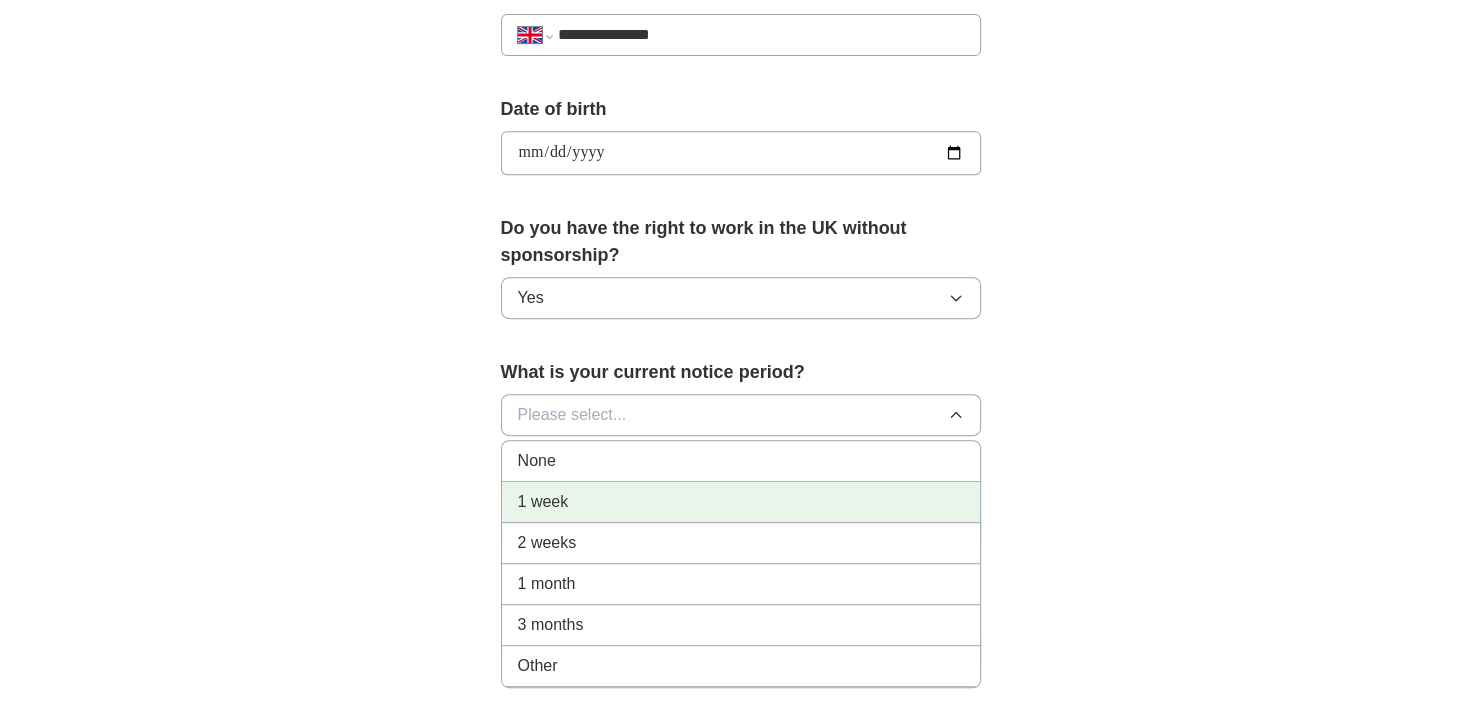 click on "1 week" at bounding box center (741, 502) 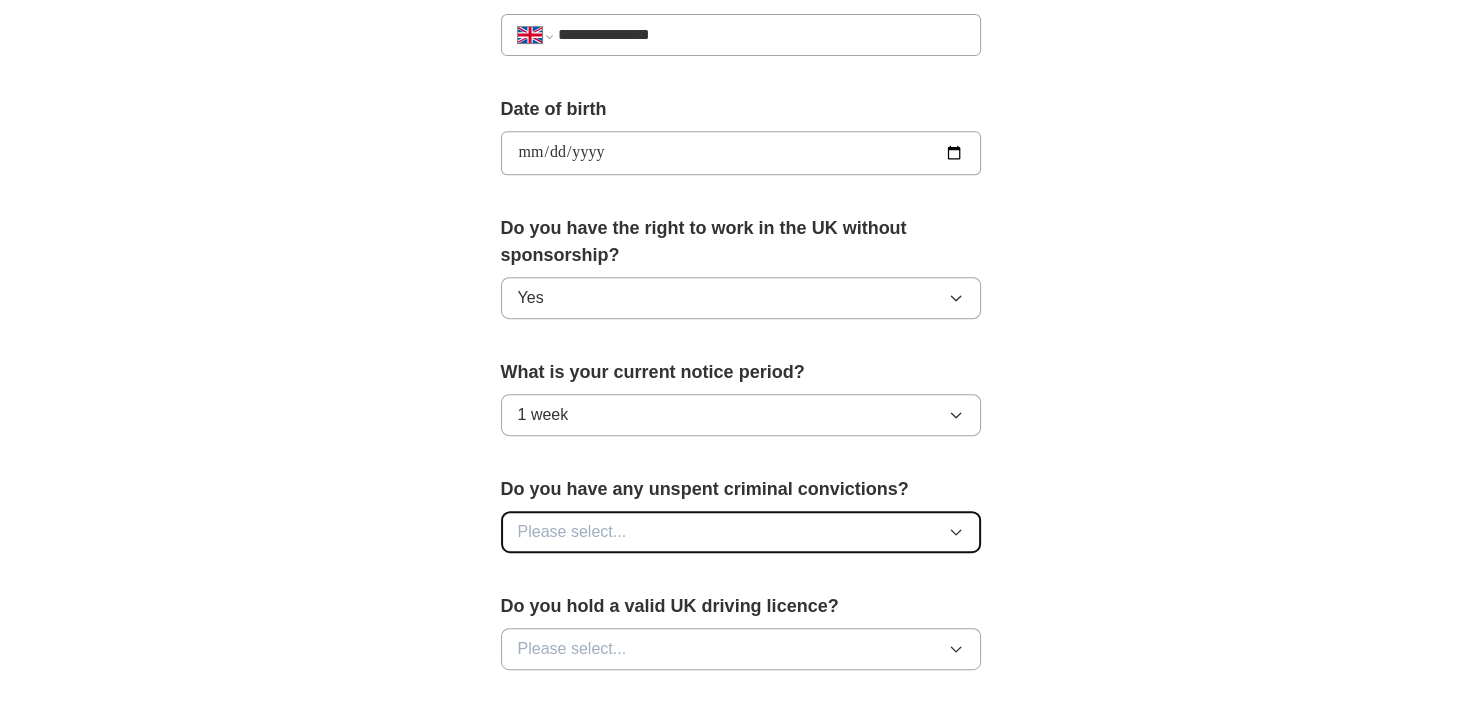 click on "Please select..." at bounding box center (741, 532) 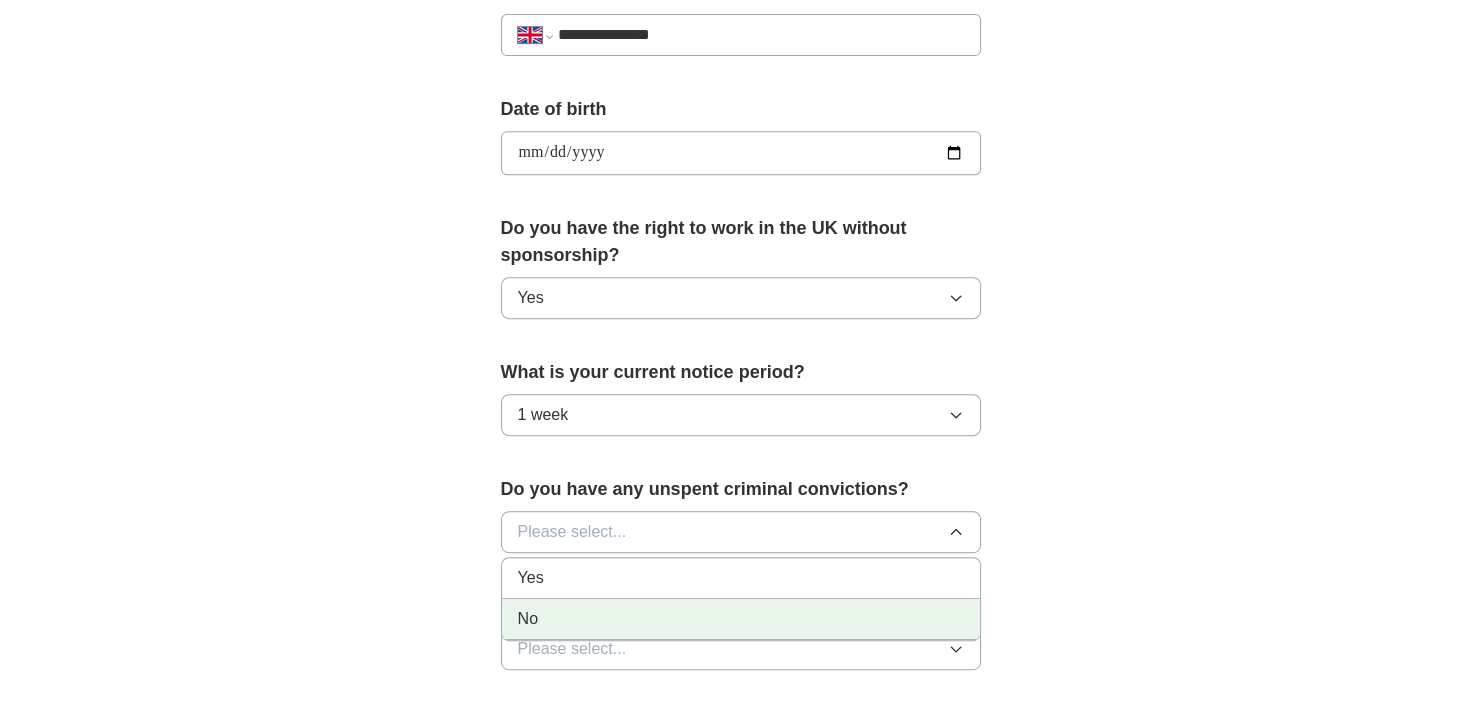 click on "No" at bounding box center [741, 619] 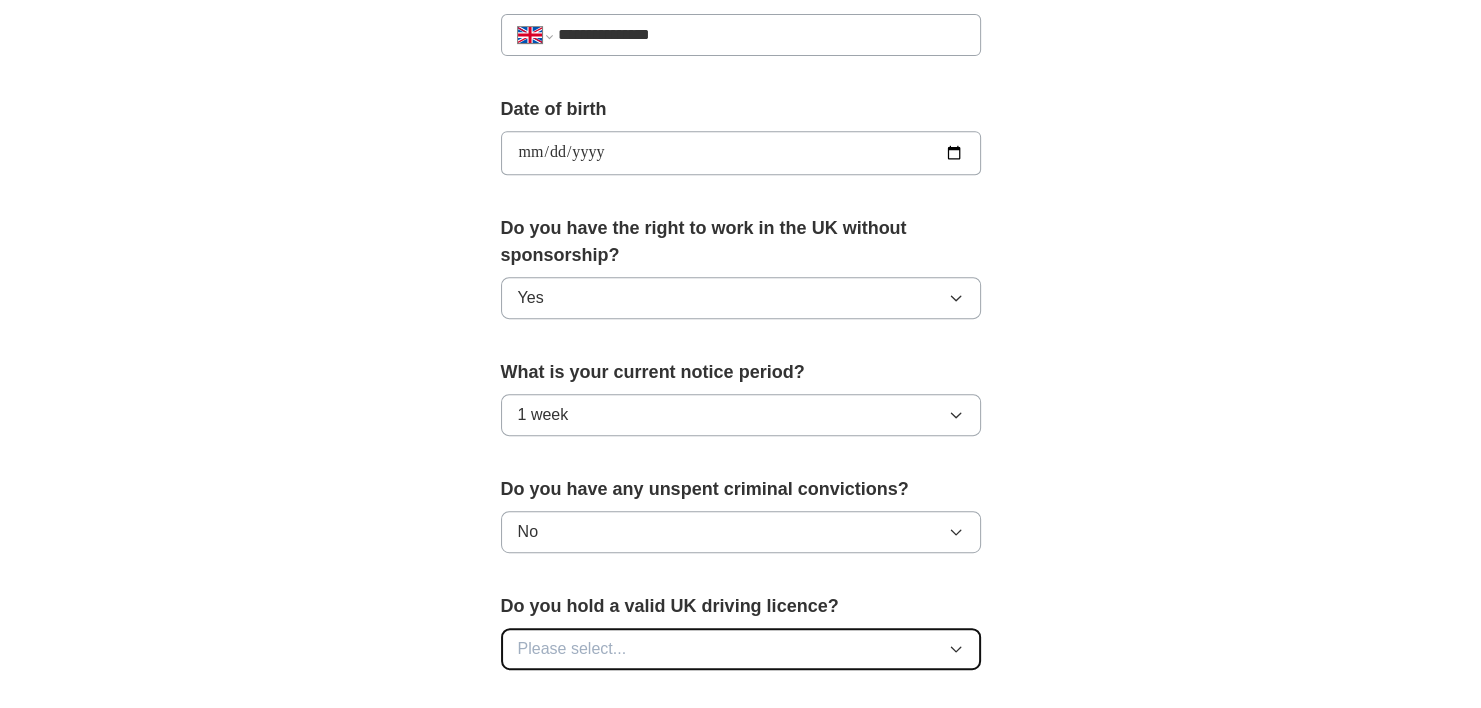 click on "Please select..." at bounding box center [741, 649] 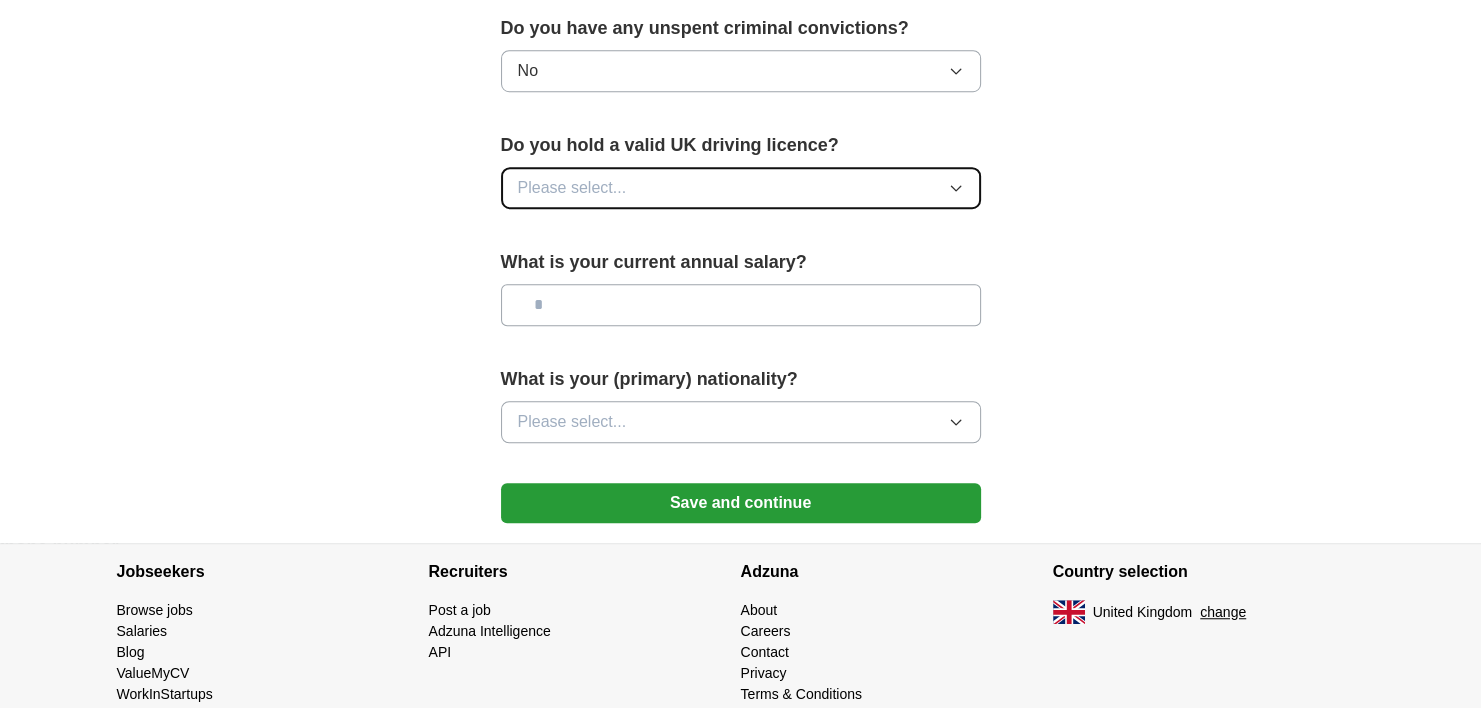scroll, scrollTop: 1339, scrollLeft: 0, axis: vertical 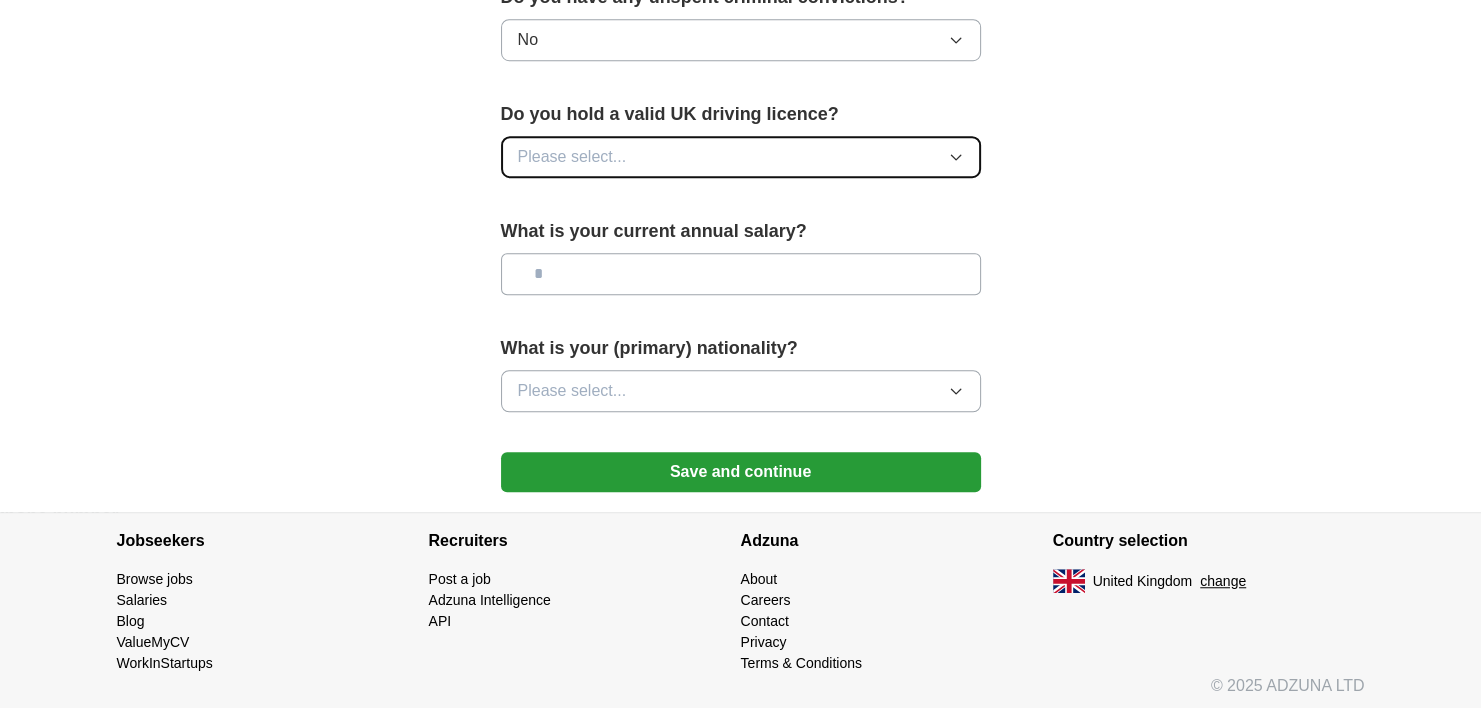 click on "Please select..." at bounding box center (741, 157) 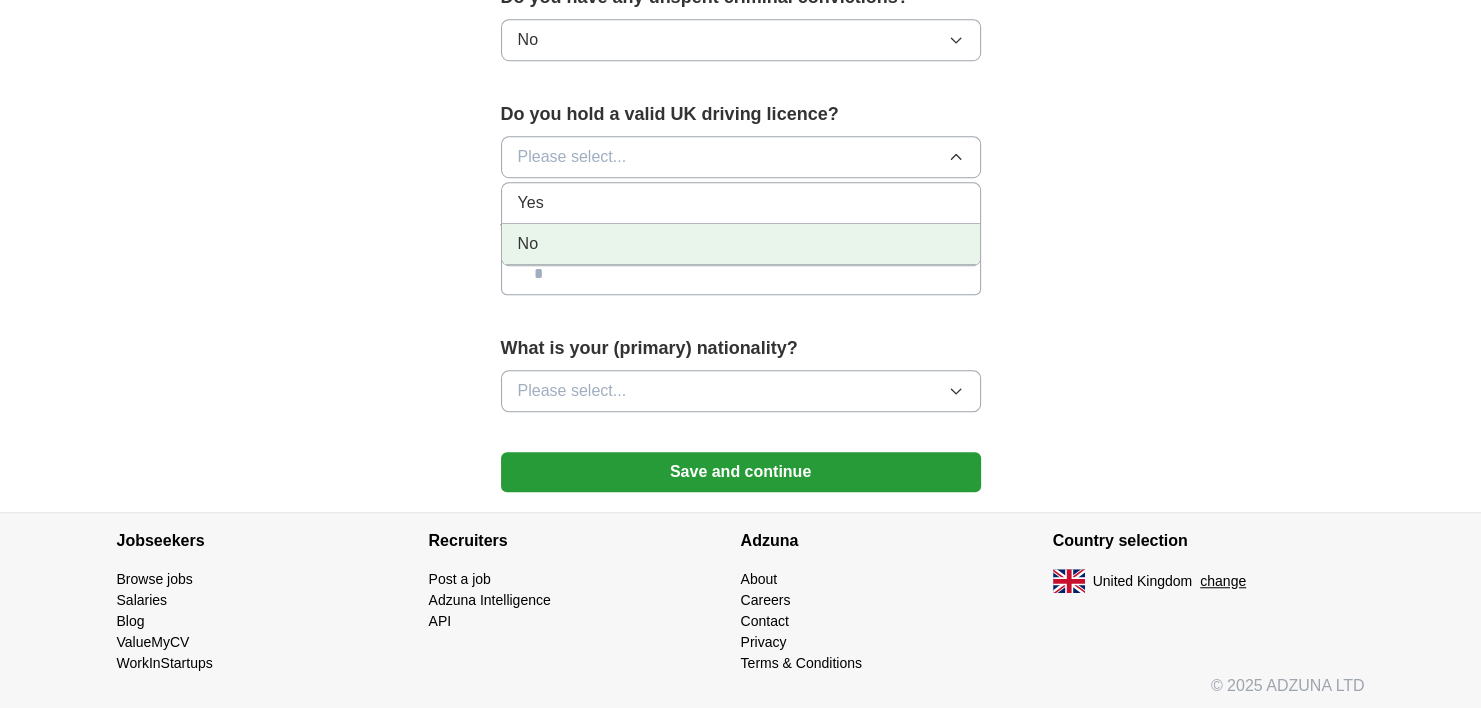click on "No" at bounding box center (741, 244) 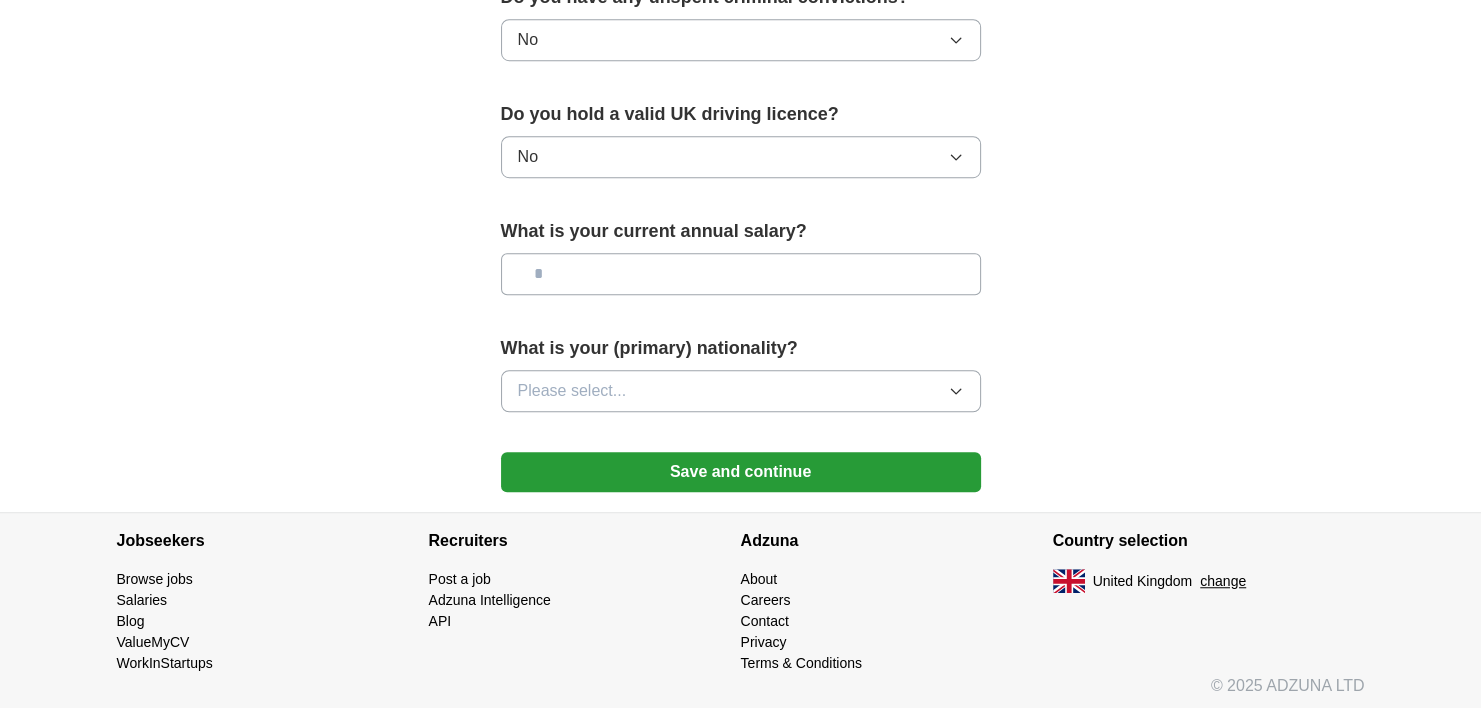 click at bounding box center [741, 274] 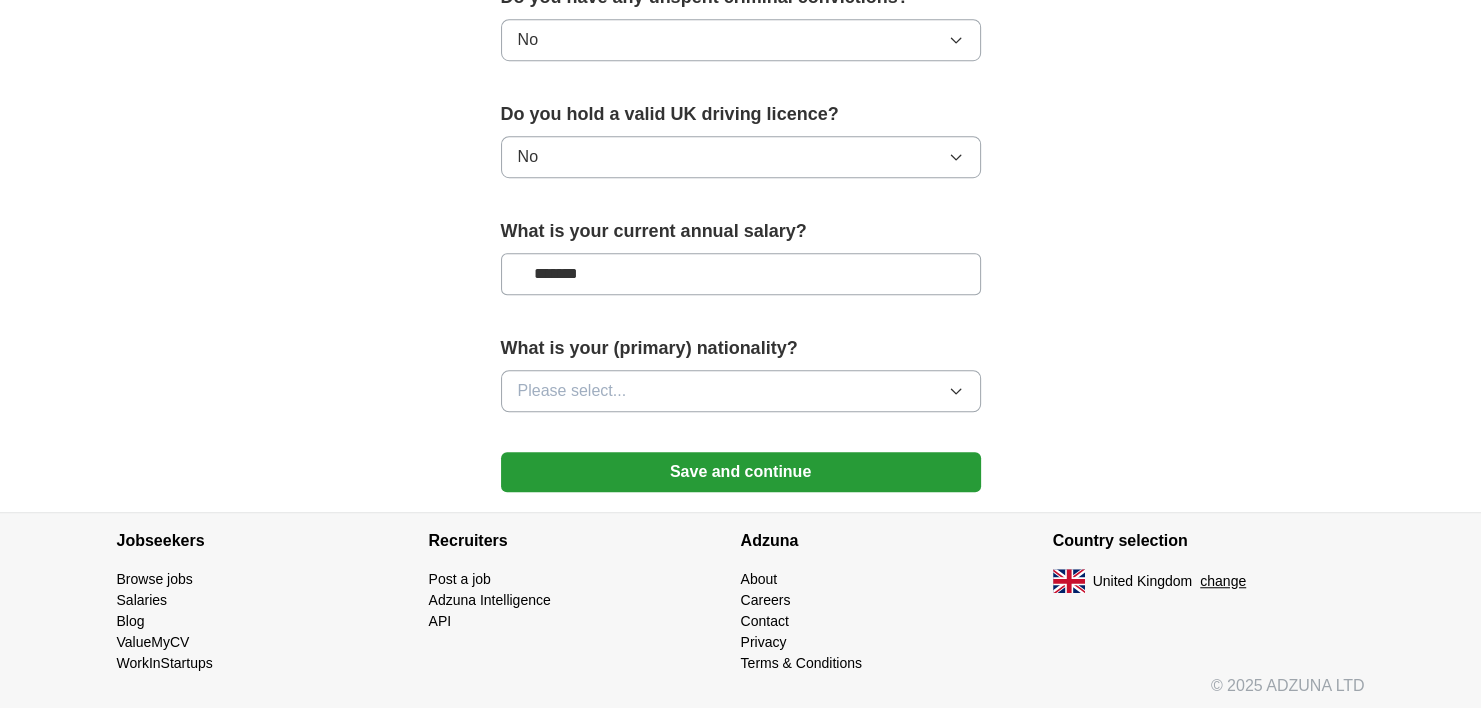 type on "*******" 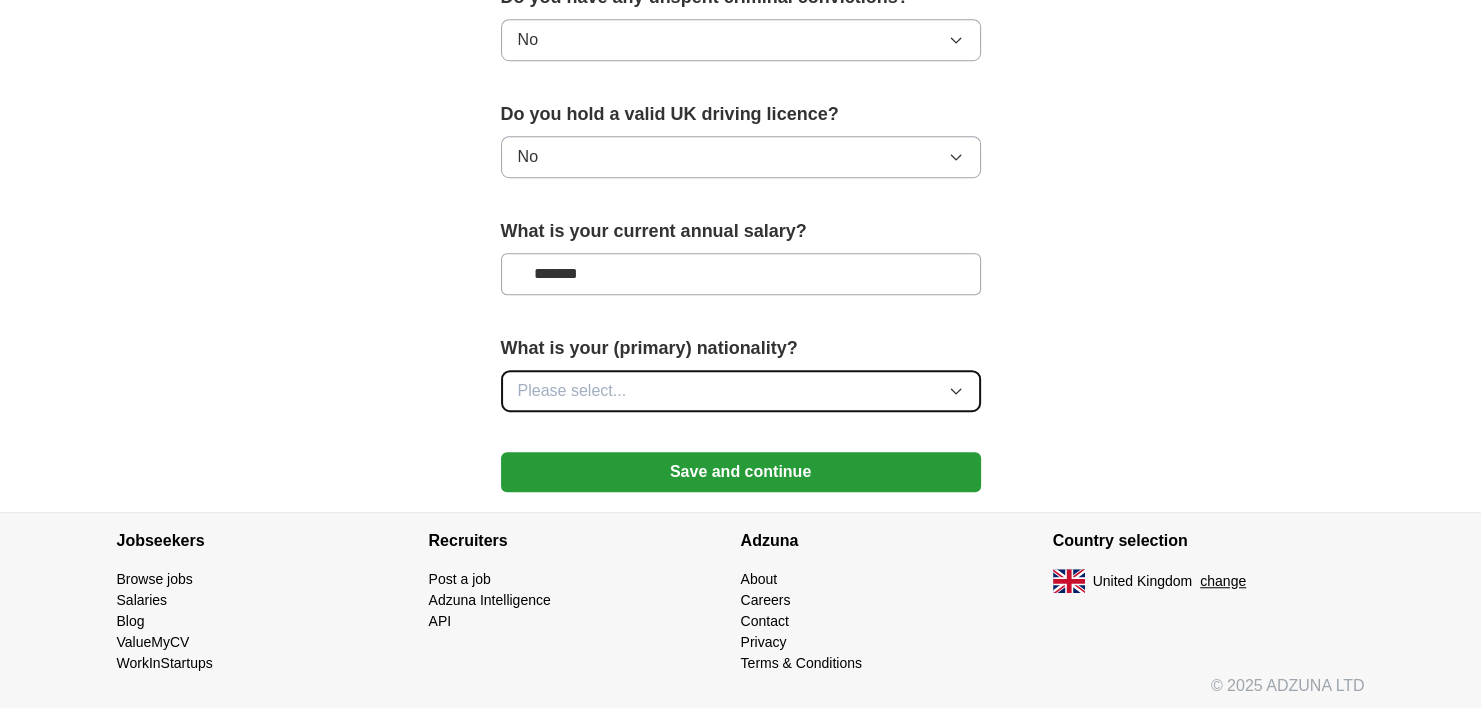 click on "Please select..." at bounding box center [741, 391] 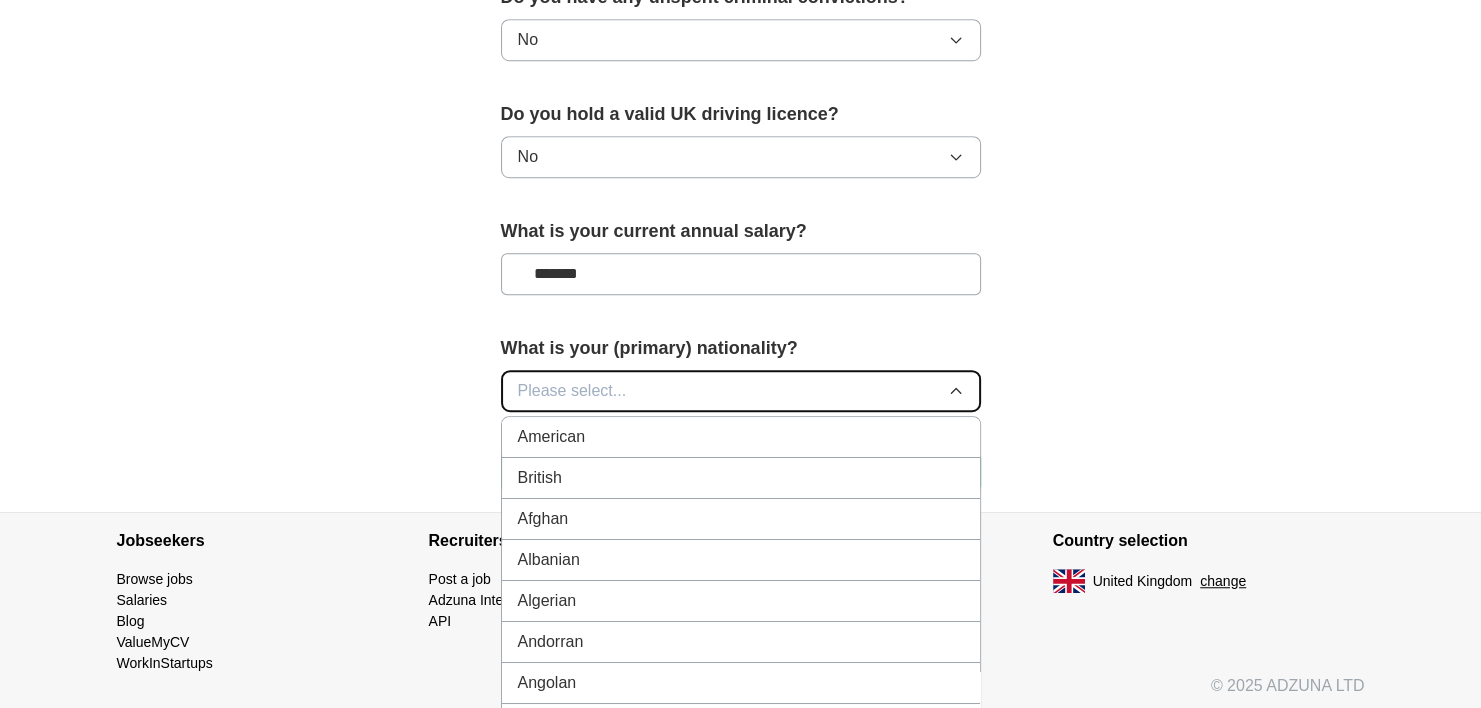 type 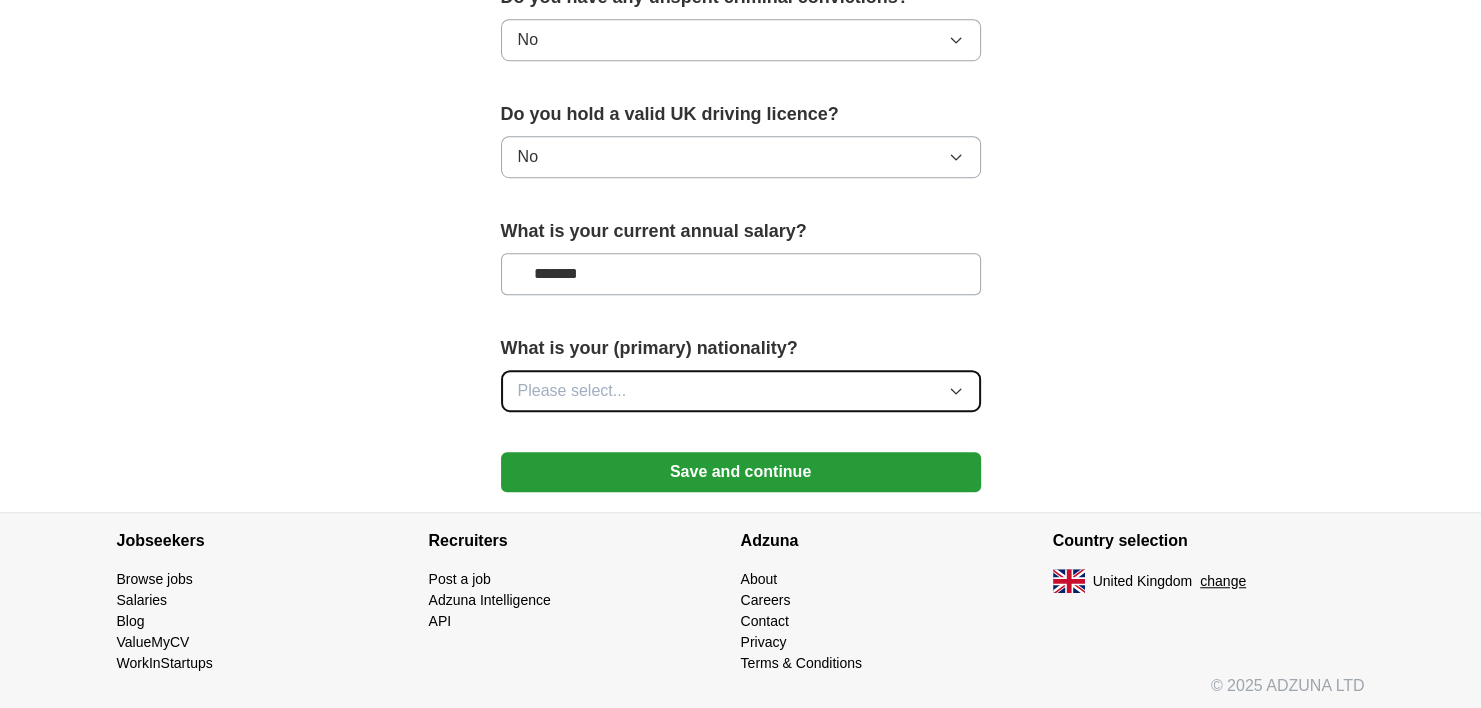 click on "Please select..." at bounding box center [741, 391] 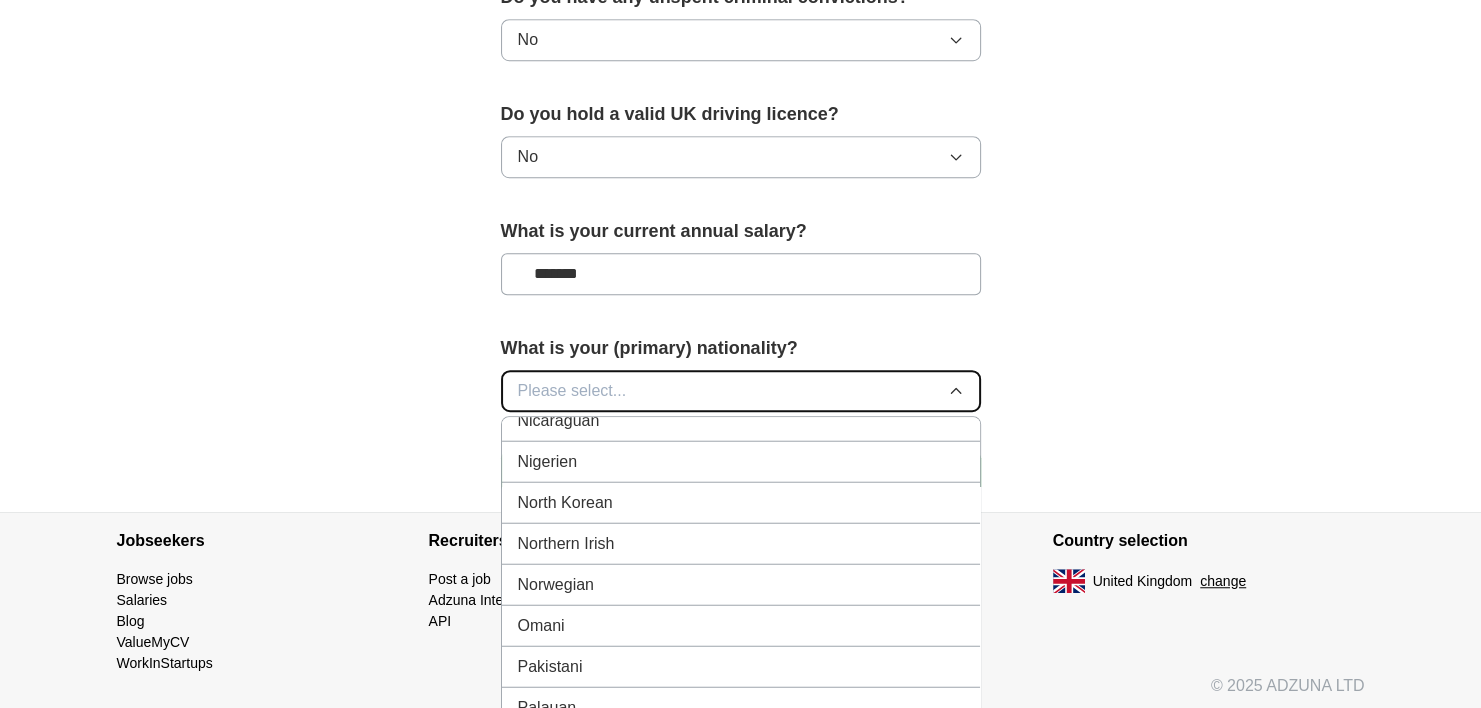 scroll, scrollTop: 5300, scrollLeft: 0, axis: vertical 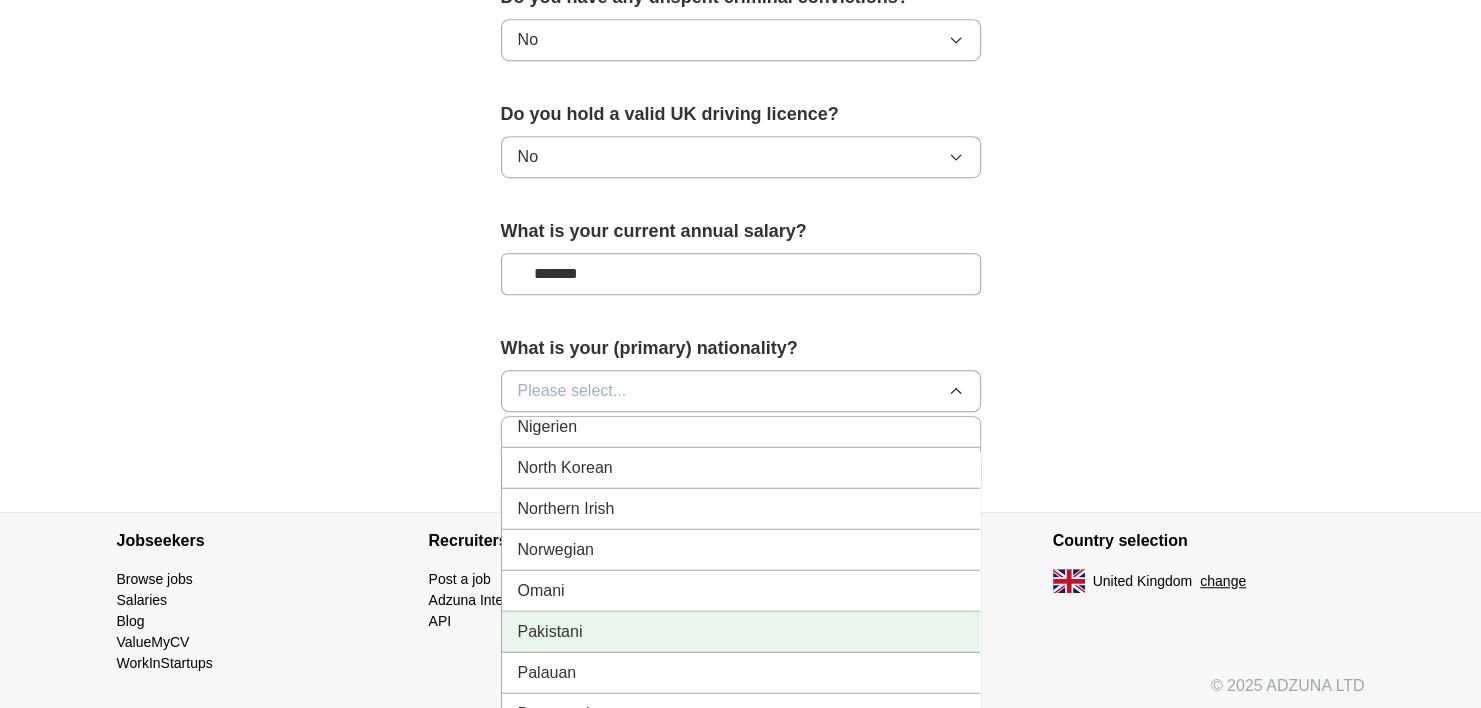click on "Pakistani" at bounding box center (741, 631) 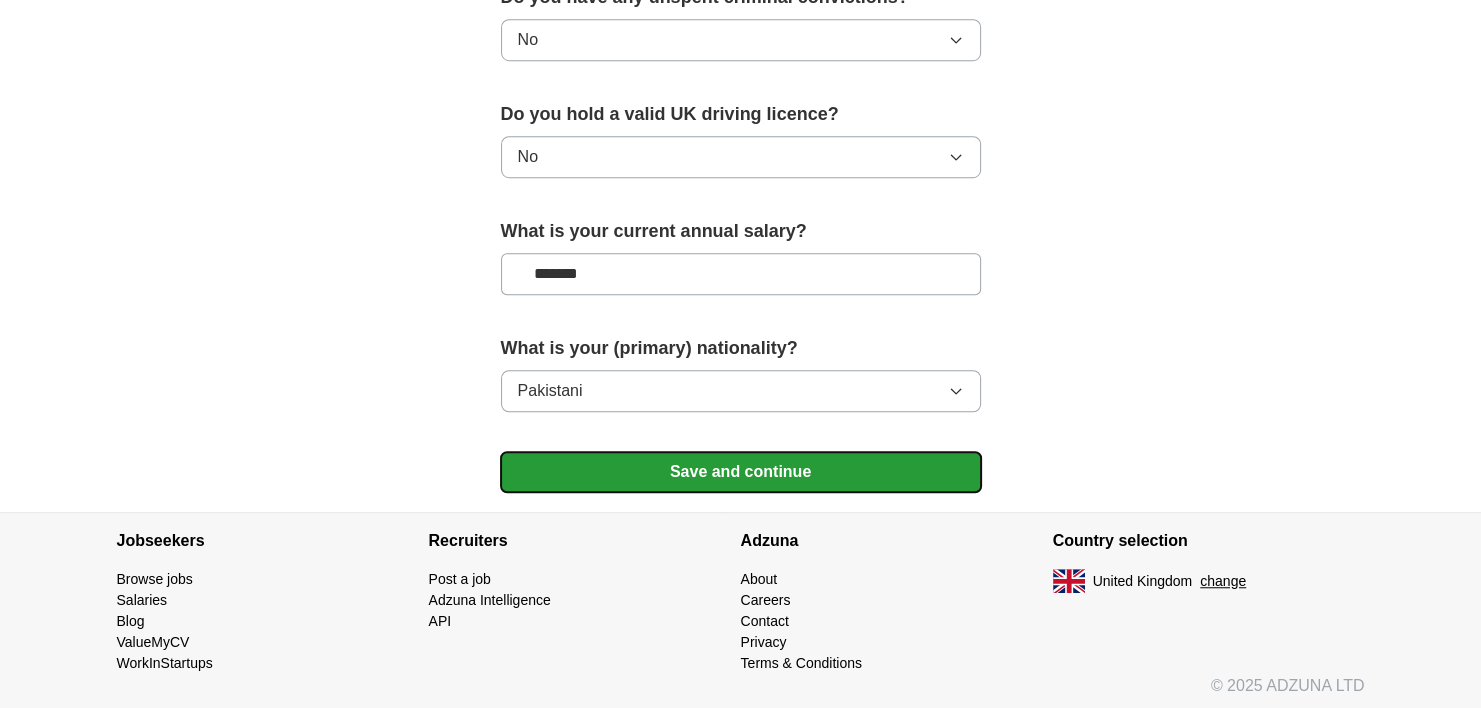 click on "Save and continue" at bounding box center [741, 472] 